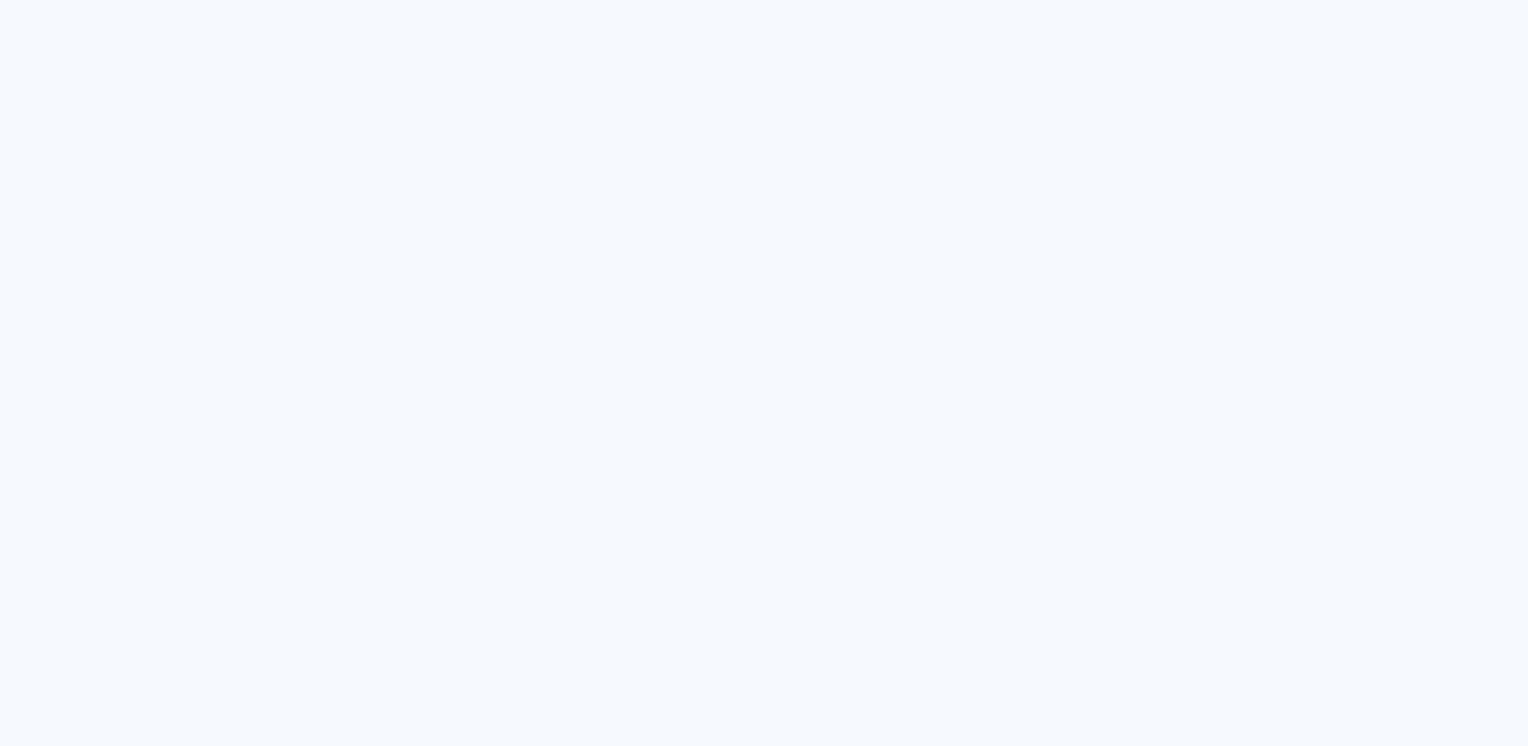 scroll, scrollTop: 0, scrollLeft: 0, axis: both 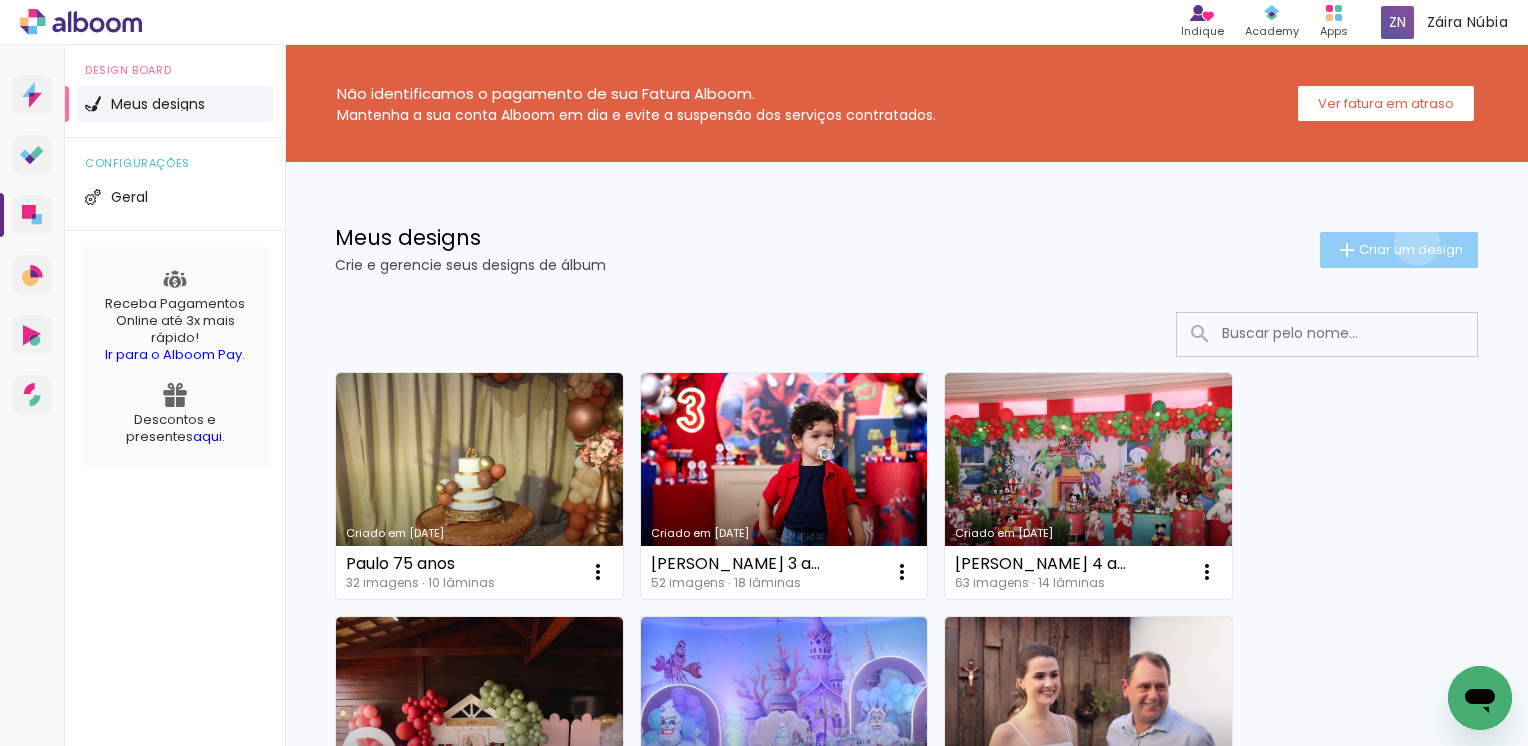 click on "Criar um design" 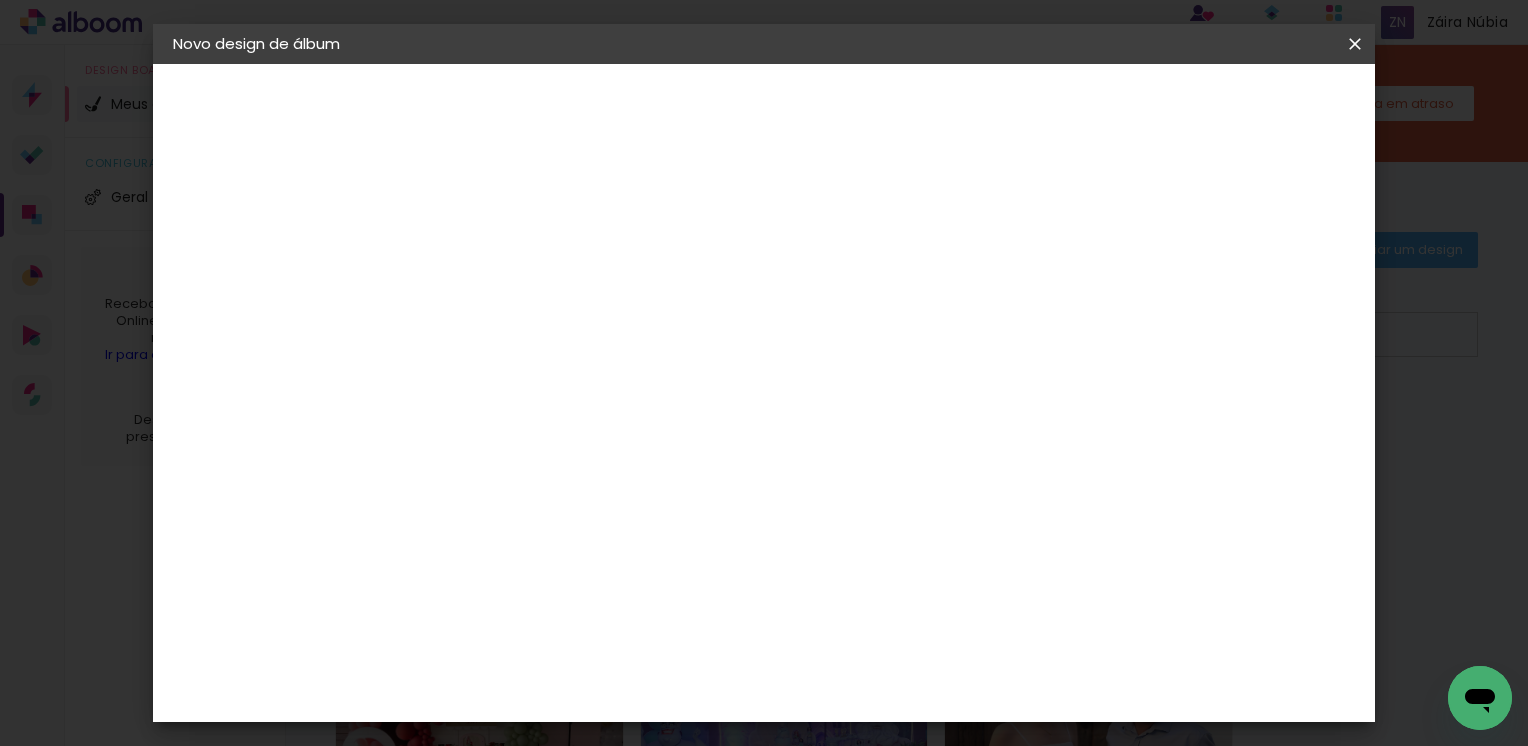 click at bounding box center (500, 268) 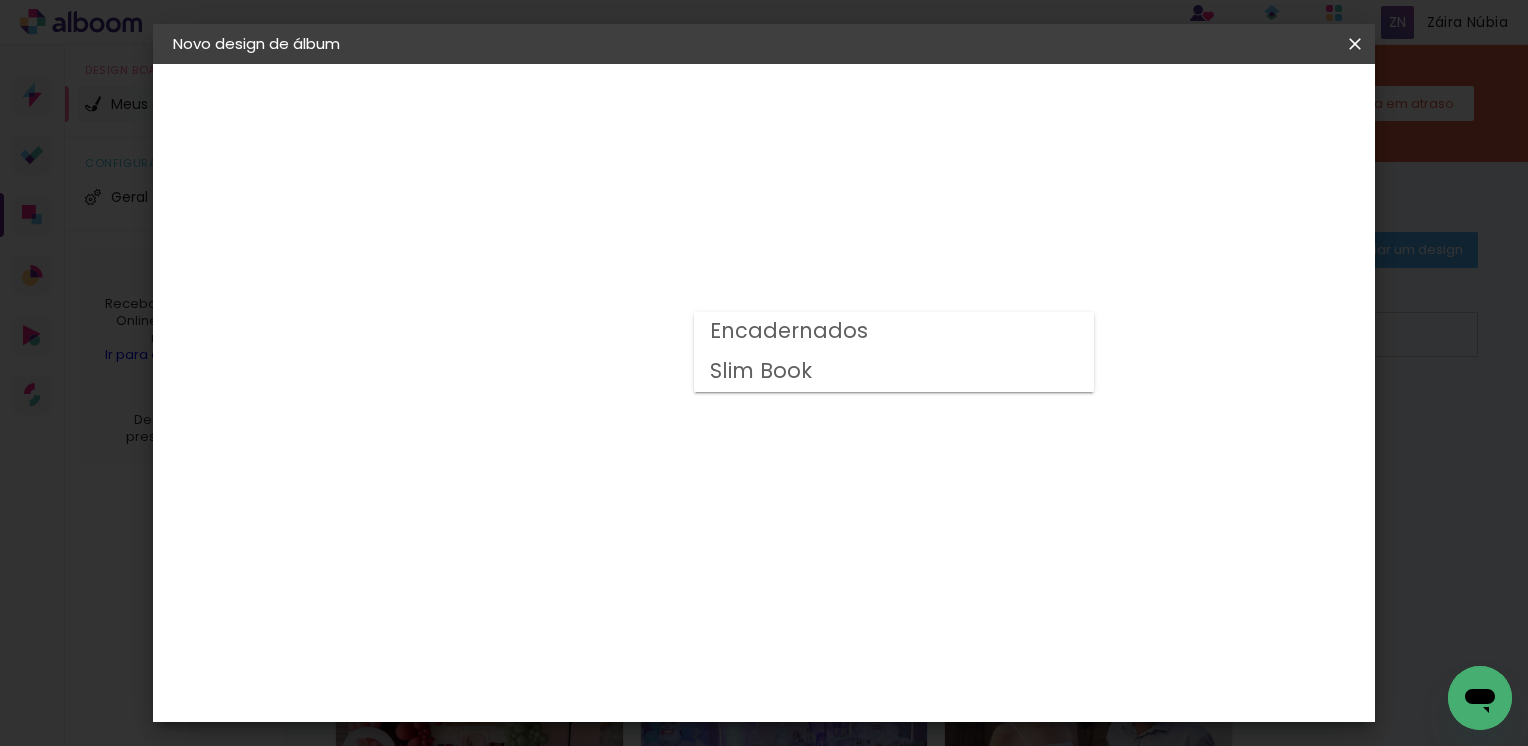 click on "Slim Book" at bounding box center [894, 372] 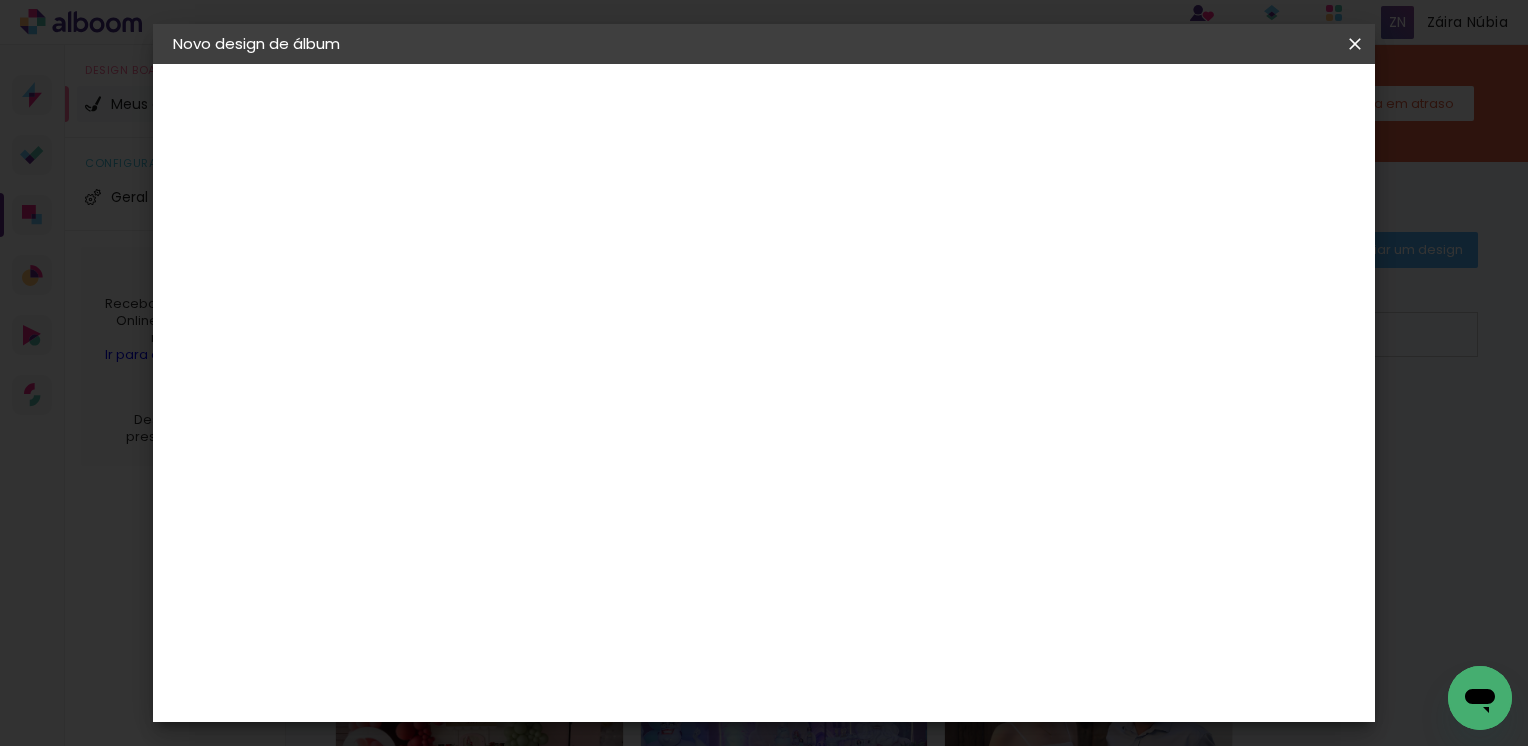scroll, scrollTop: 100, scrollLeft: 0, axis: vertical 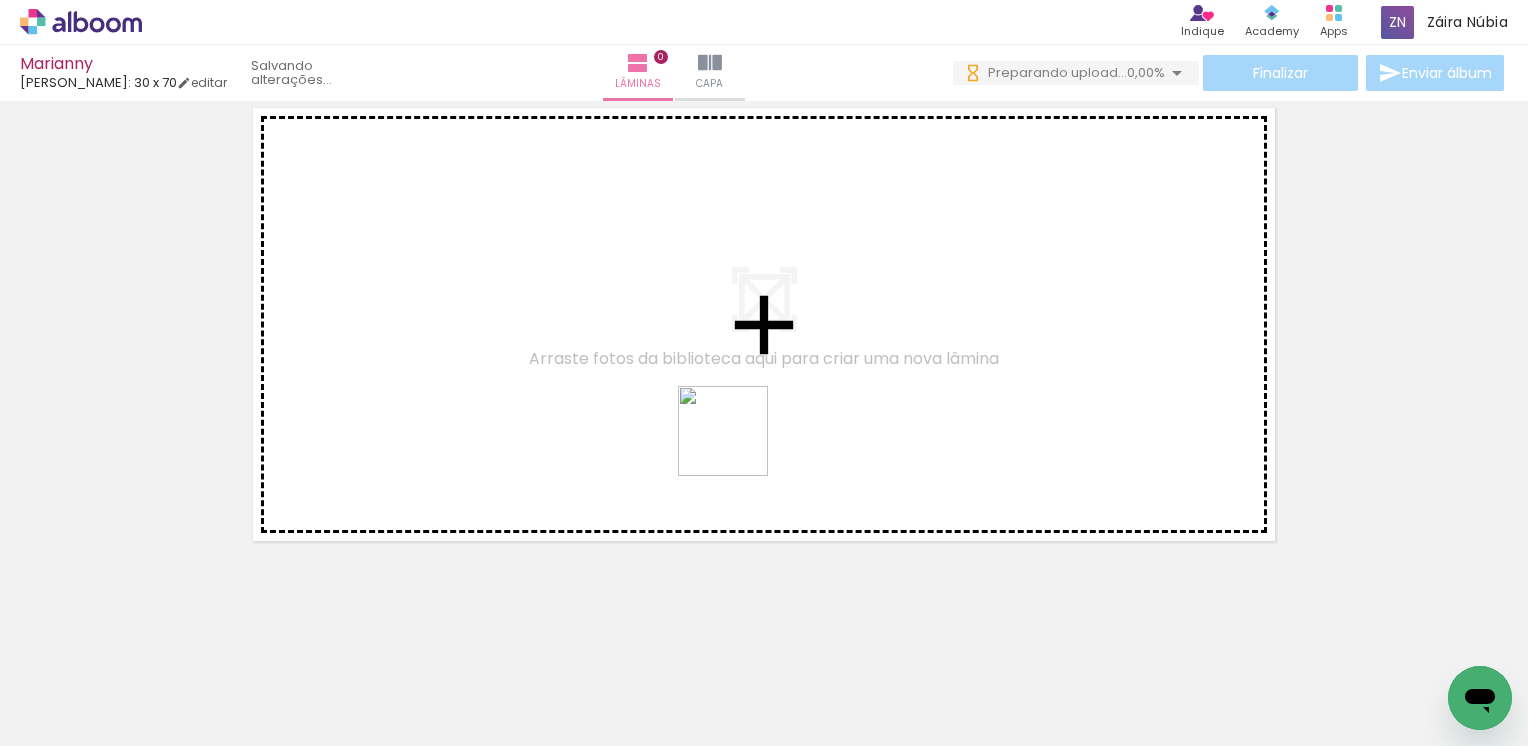 drag, startPoint x: 334, startPoint y: 670, endPoint x: 784, endPoint y: 413, distance: 518.21716 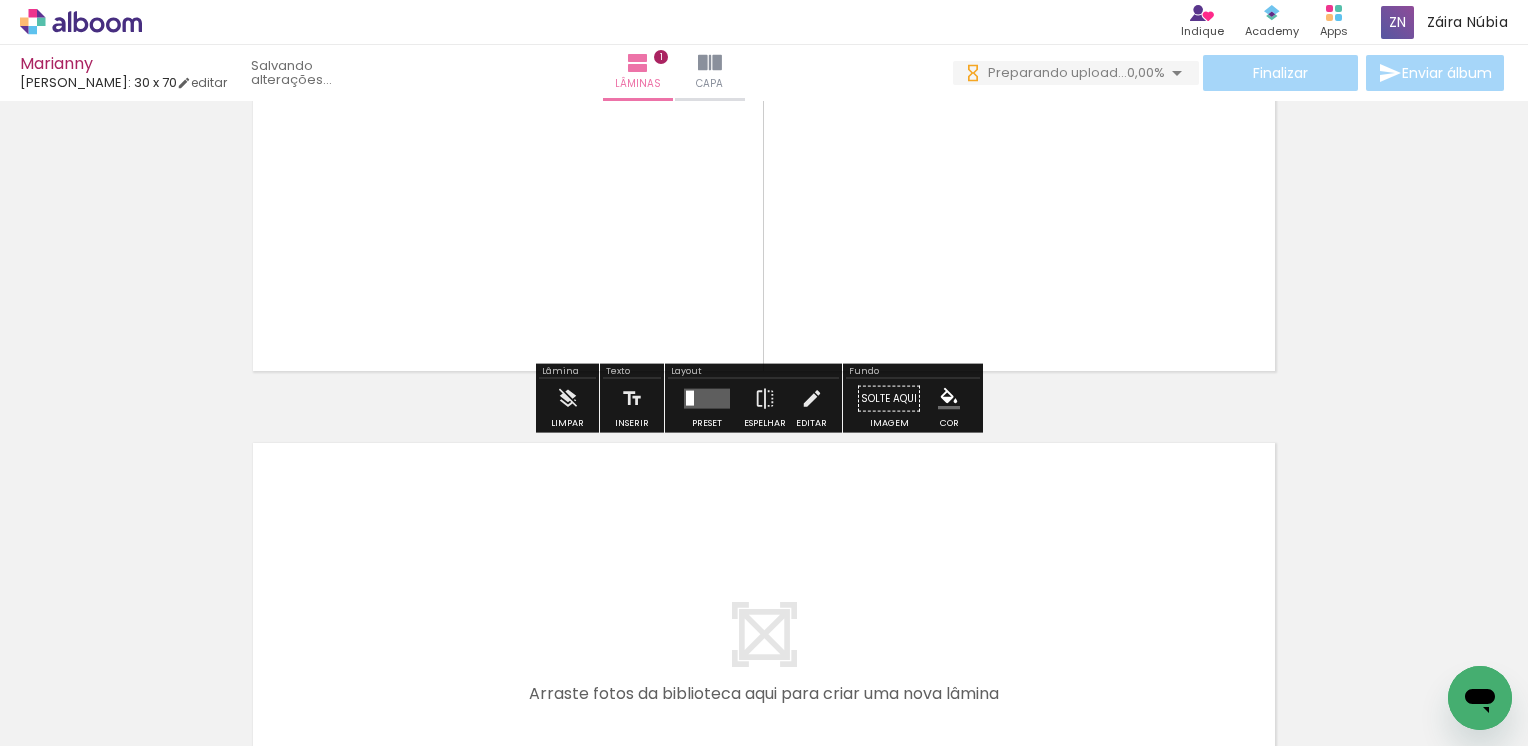 scroll, scrollTop: 225, scrollLeft: 0, axis: vertical 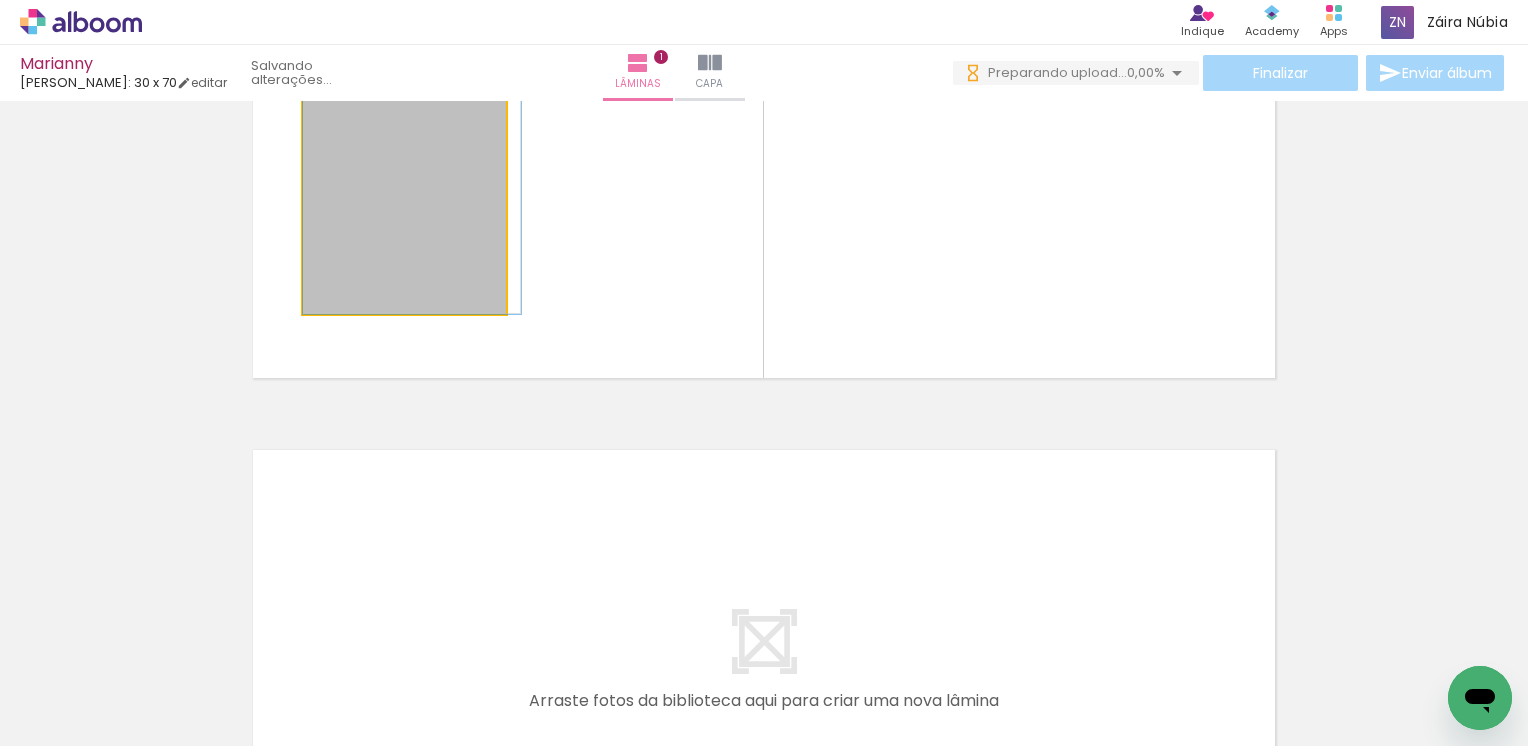 drag, startPoint x: 336, startPoint y: 244, endPoint x: 427, endPoint y: 275, distance: 96.13532 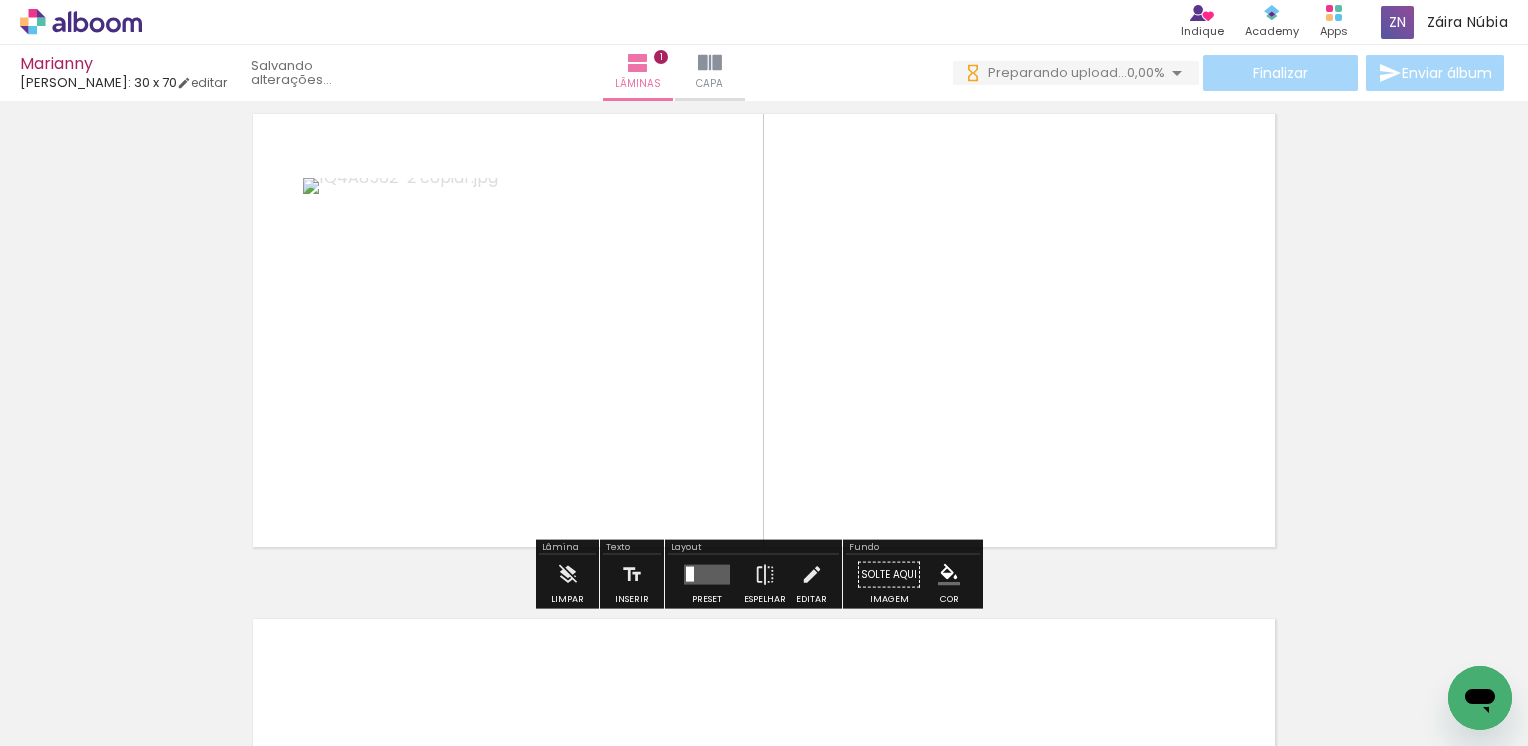 scroll, scrollTop: 100, scrollLeft: 0, axis: vertical 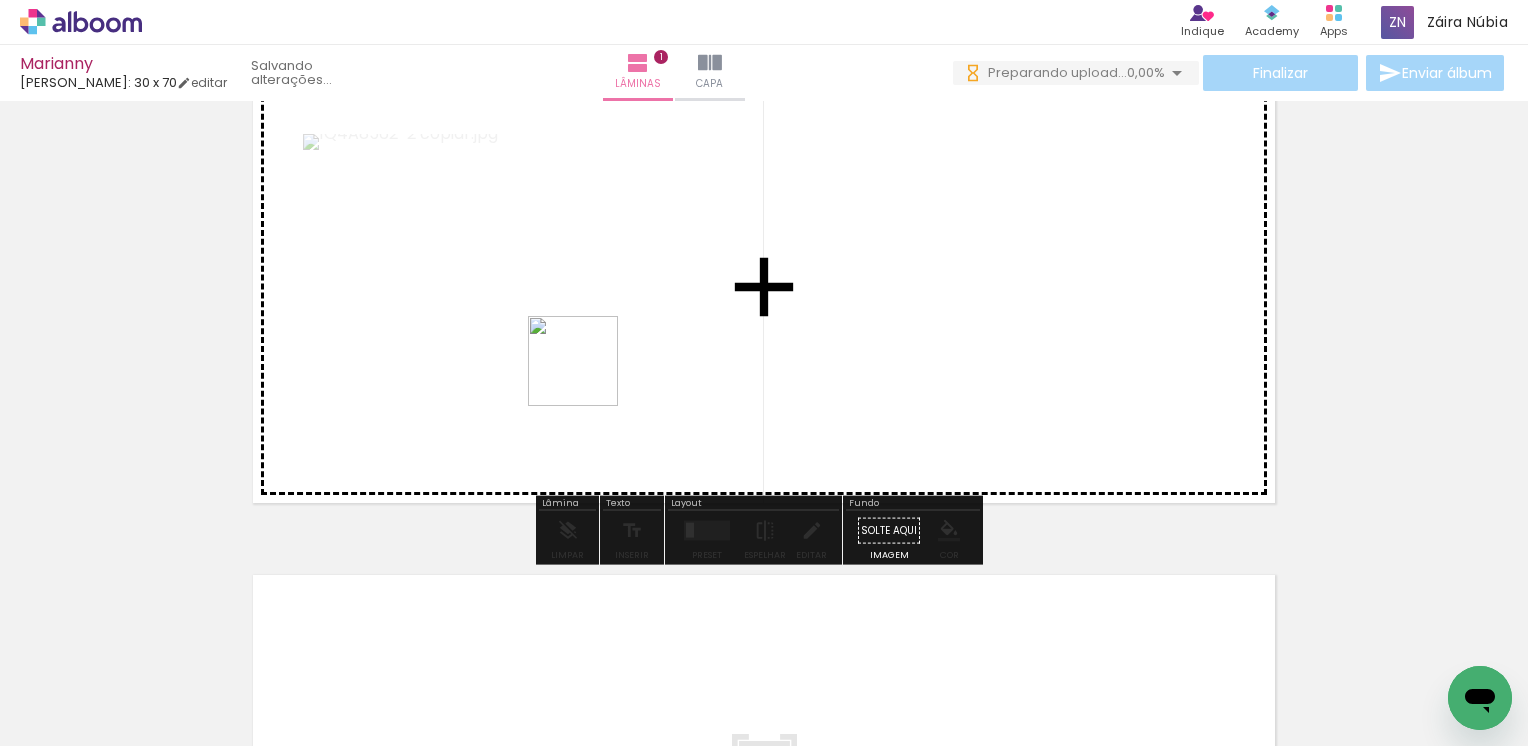 drag, startPoint x: 456, startPoint y: 614, endPoint x: 596, endPoint y: 354, distance: 295.29645 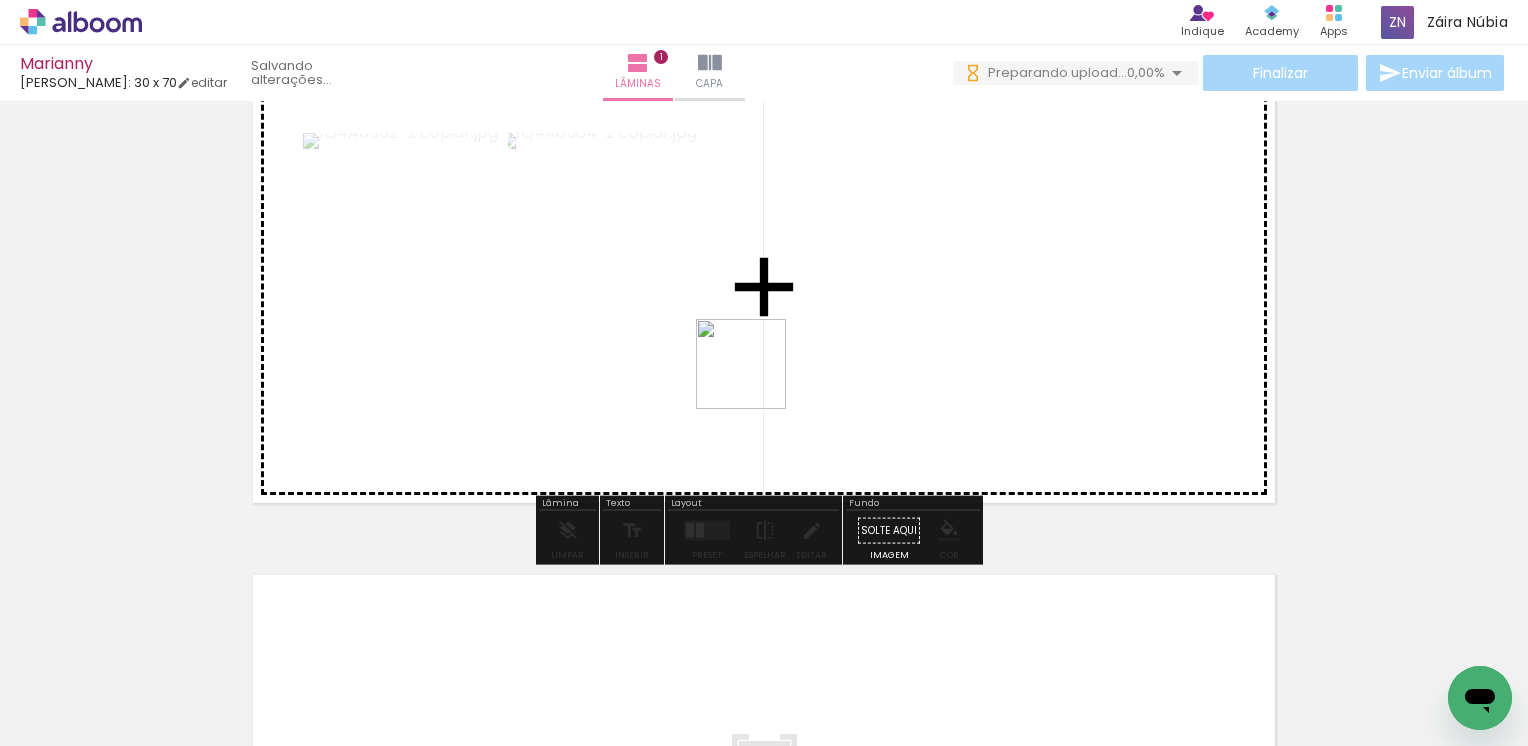 drag, startPoint x: 564, startPoint y: 696, endPoint x: 776, endPoint y: 329, distance: 423.83133 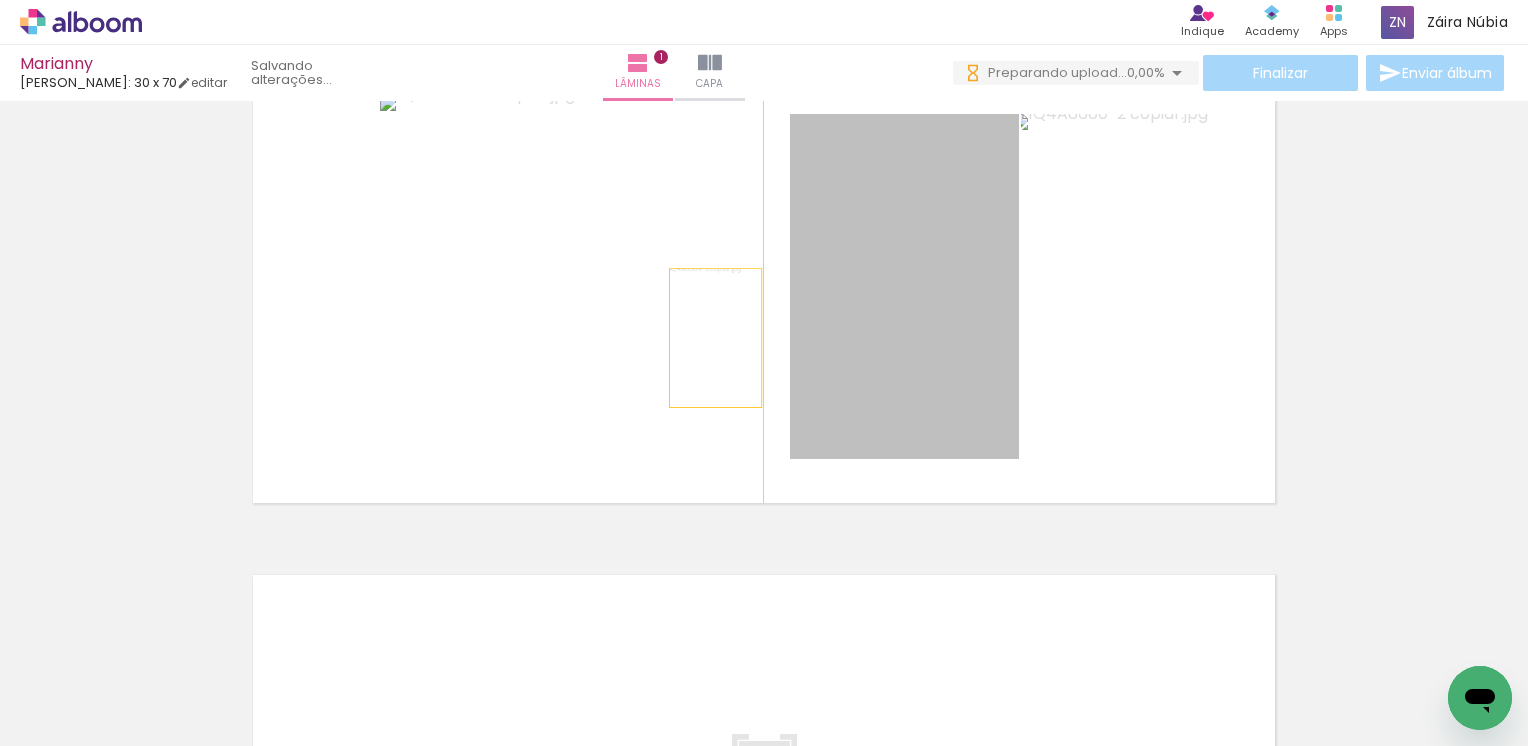 drag, startPoint x: 899, startPoint y: 319, endPoint x: 707, endPoint y: 338, distance: 192.93782 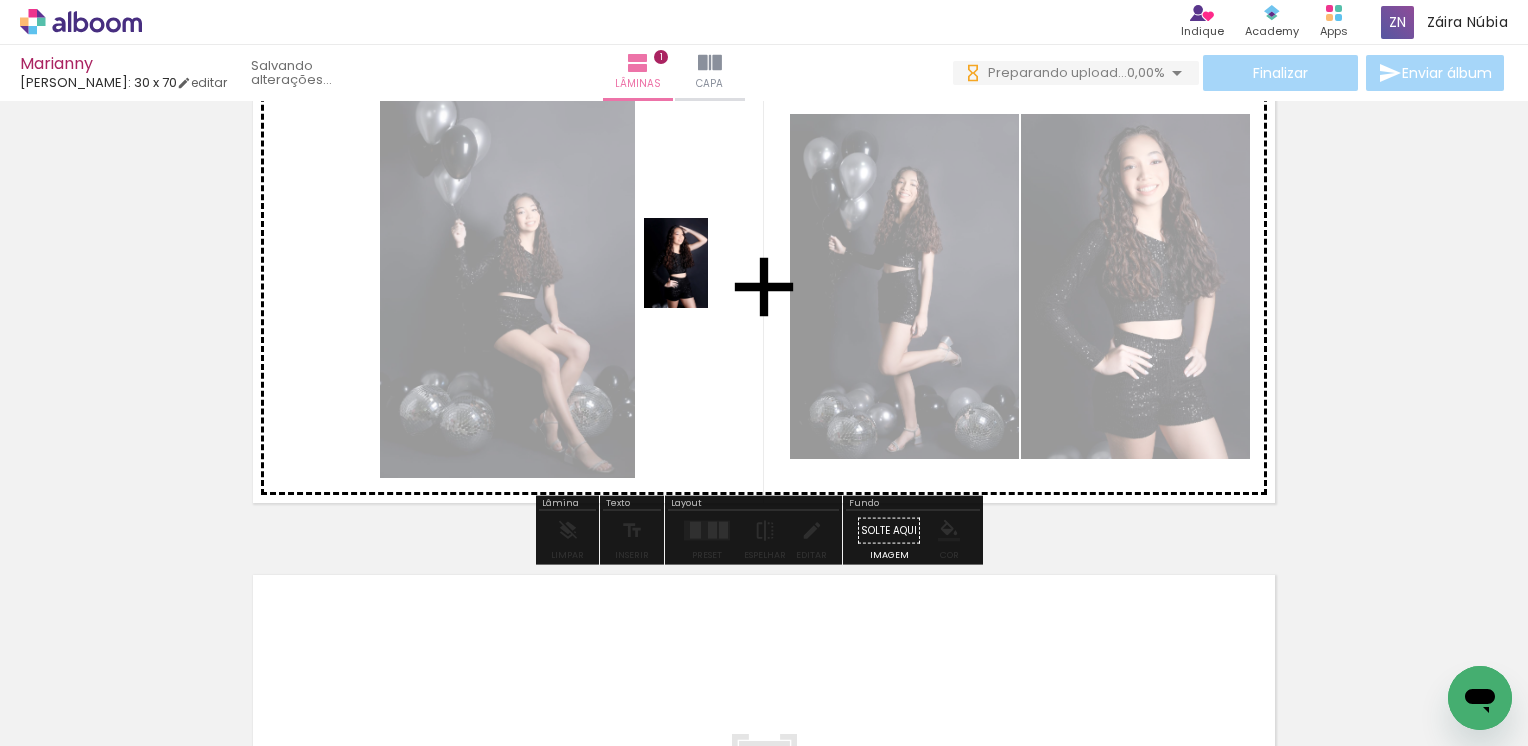 drag, startPoint x: 670, startPoint y: 667, endPoint x: 704, endPoint y: 276, distance: 392.47546 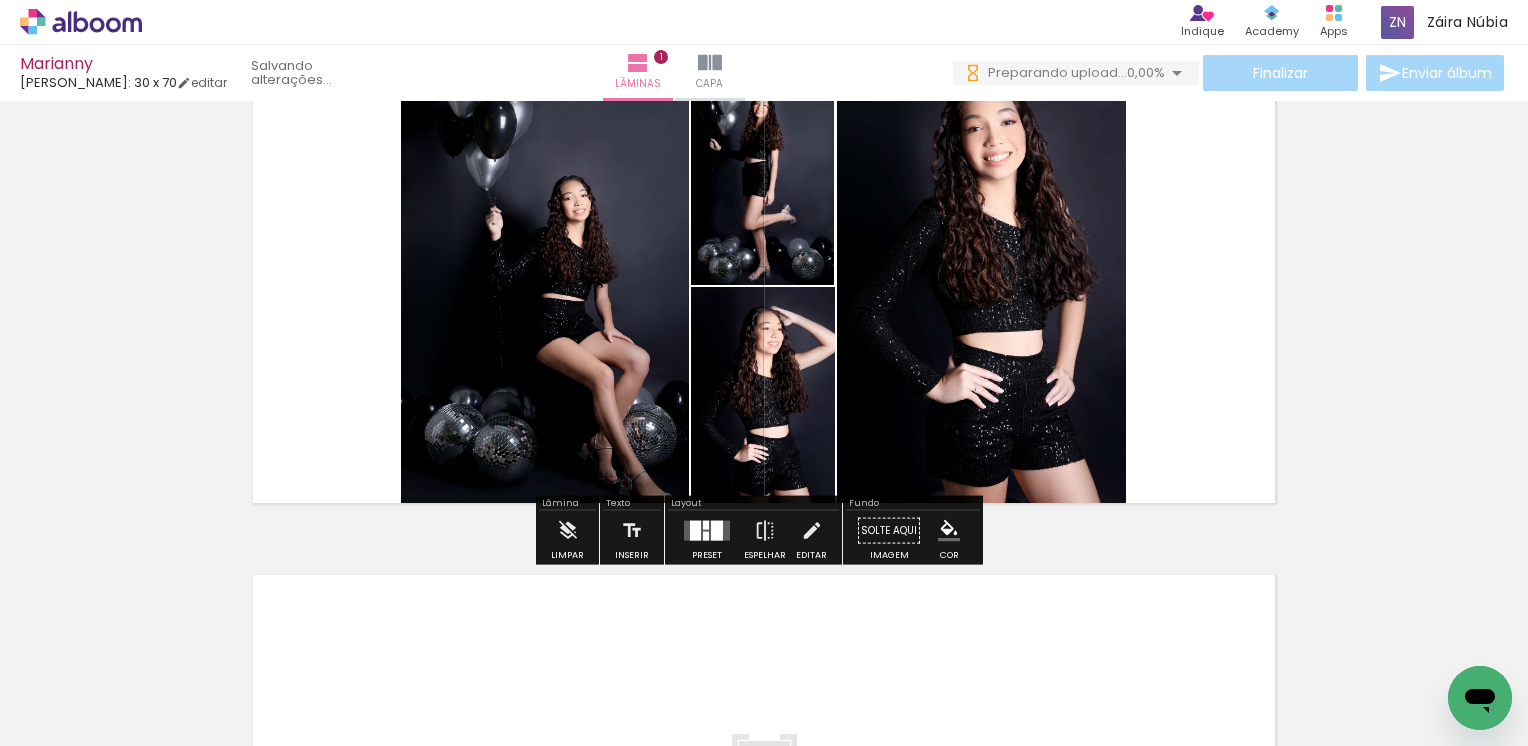 drag, startPoint x: 701, startPoint y: 538, endPoint x: 742, endPoint y: 488, distance: 64.66065 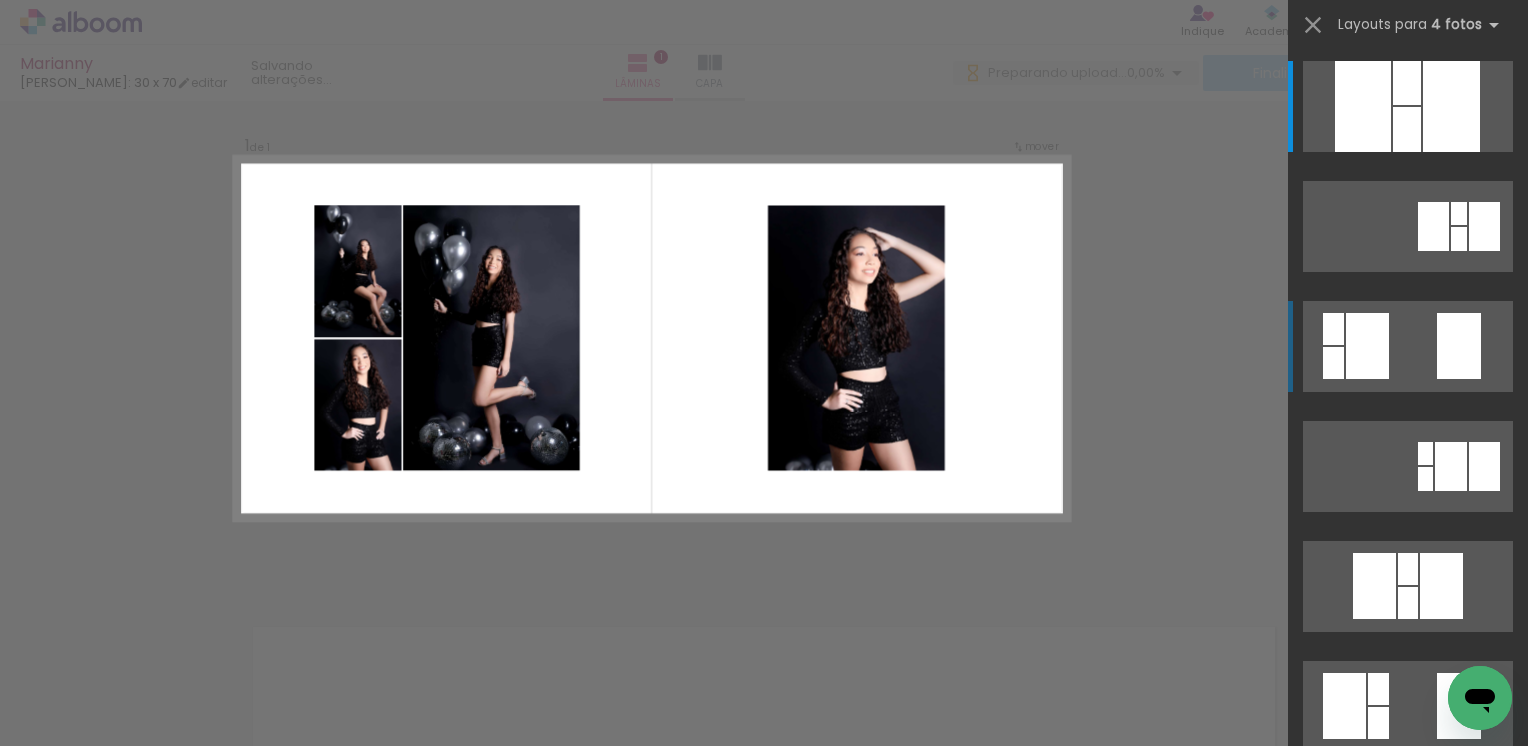 scroll, scrollTop: 26, scrollLeft: 0, axis: vertical 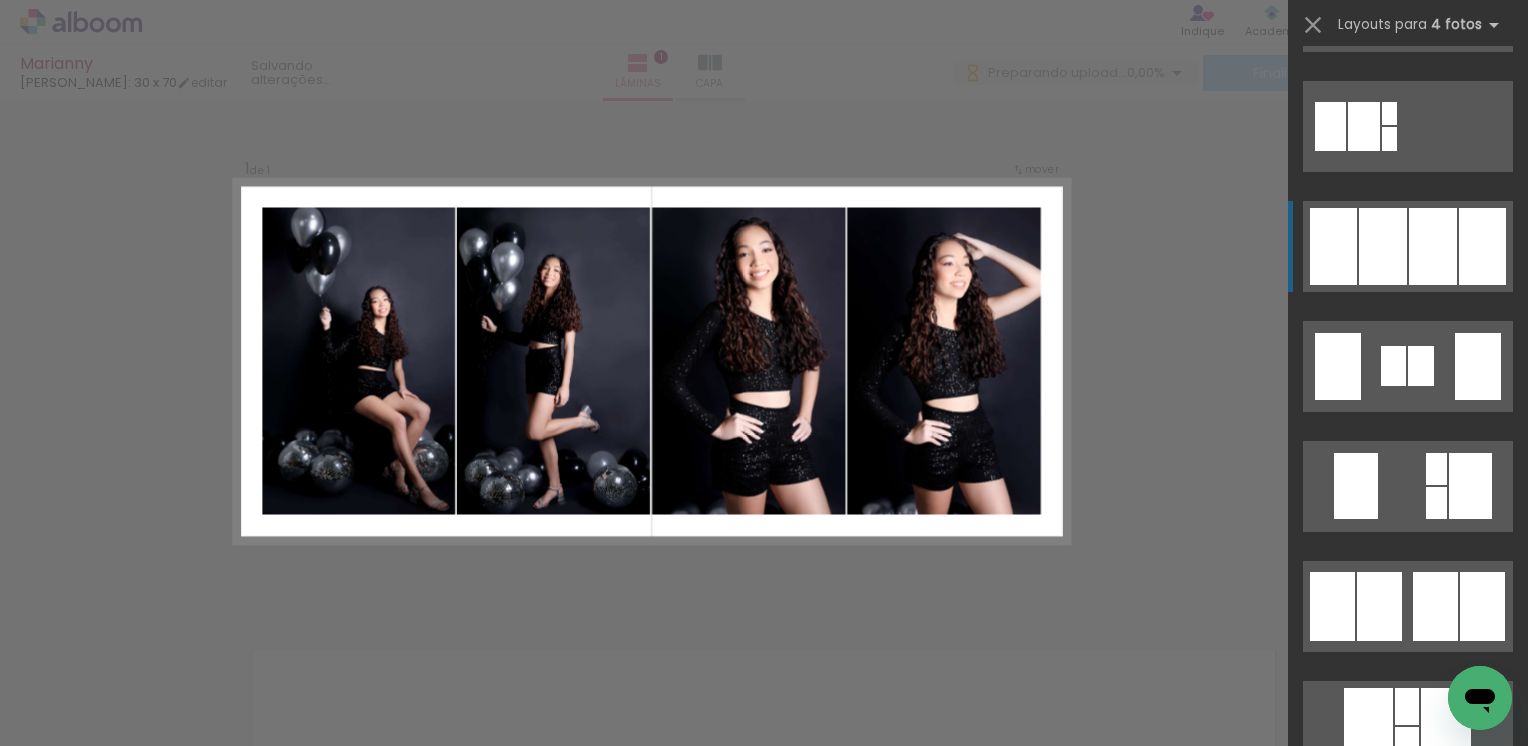 click at bounding box center (1451, -11194) 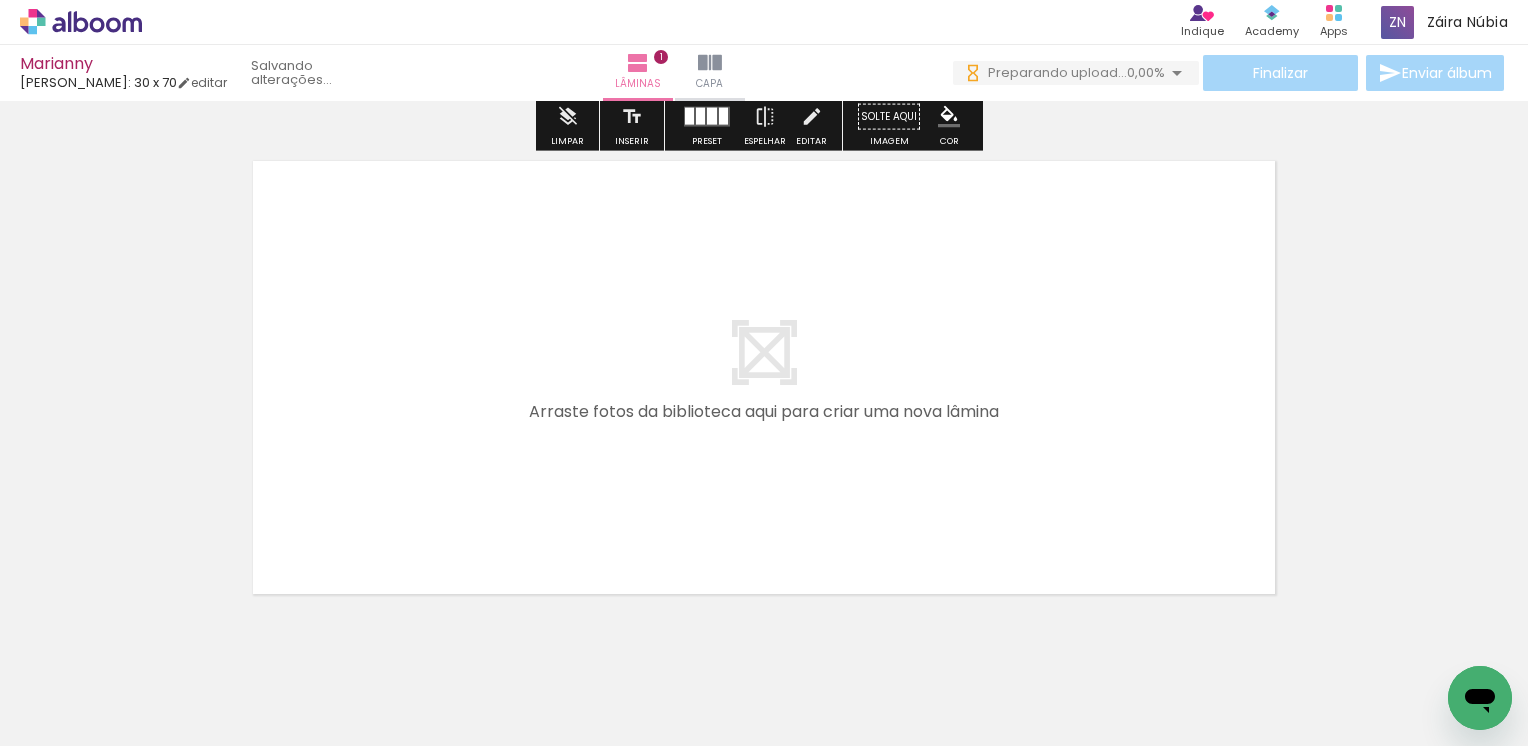 scroll, scrollTop: 525, scrollLeft: 0, axis: vertical 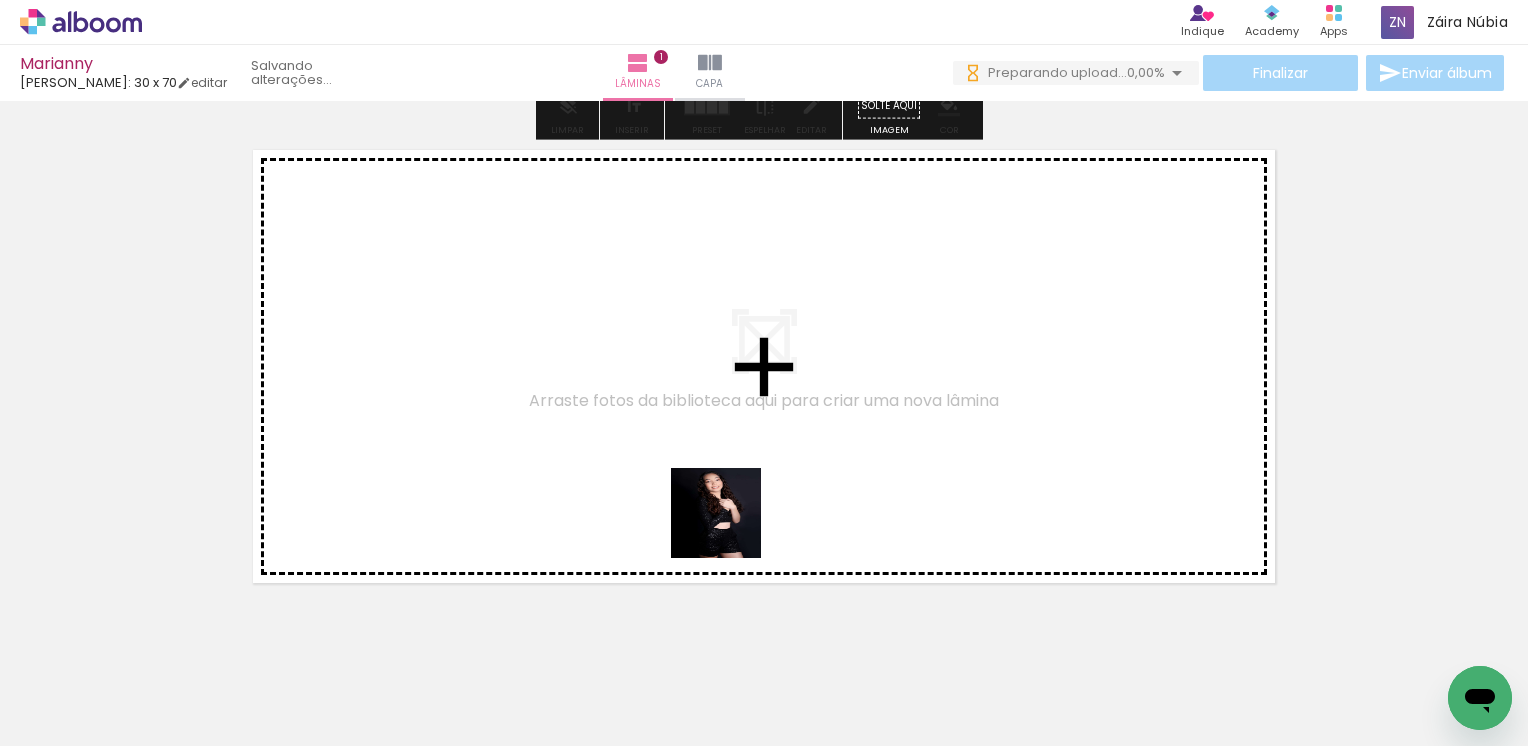 drag, startPoint x: 772, startPoint y: 697, endPoint x: 817, endPoint y: 628, distance: 82.37718 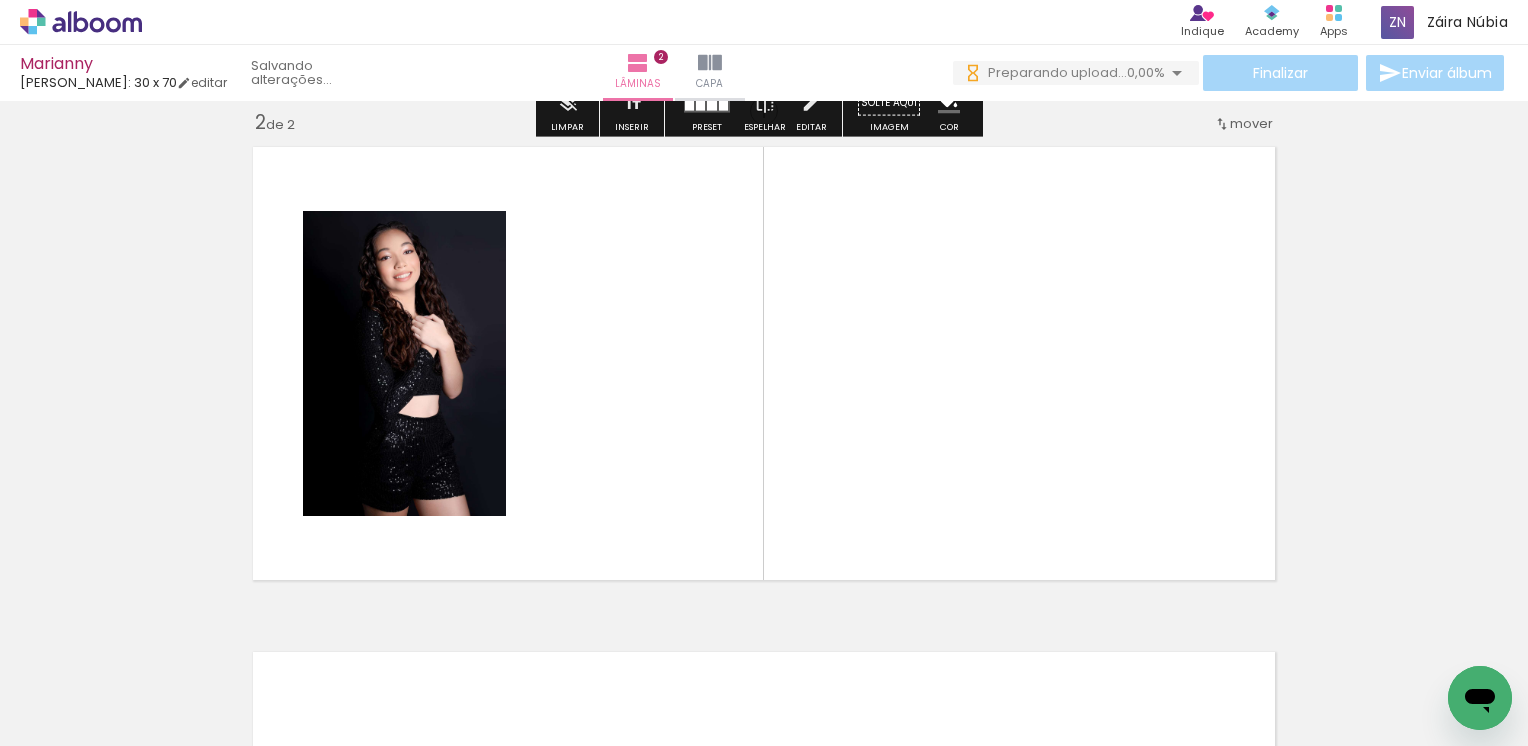scroll, scrollTop: 530, scrollLeft: 0, axis: vertical 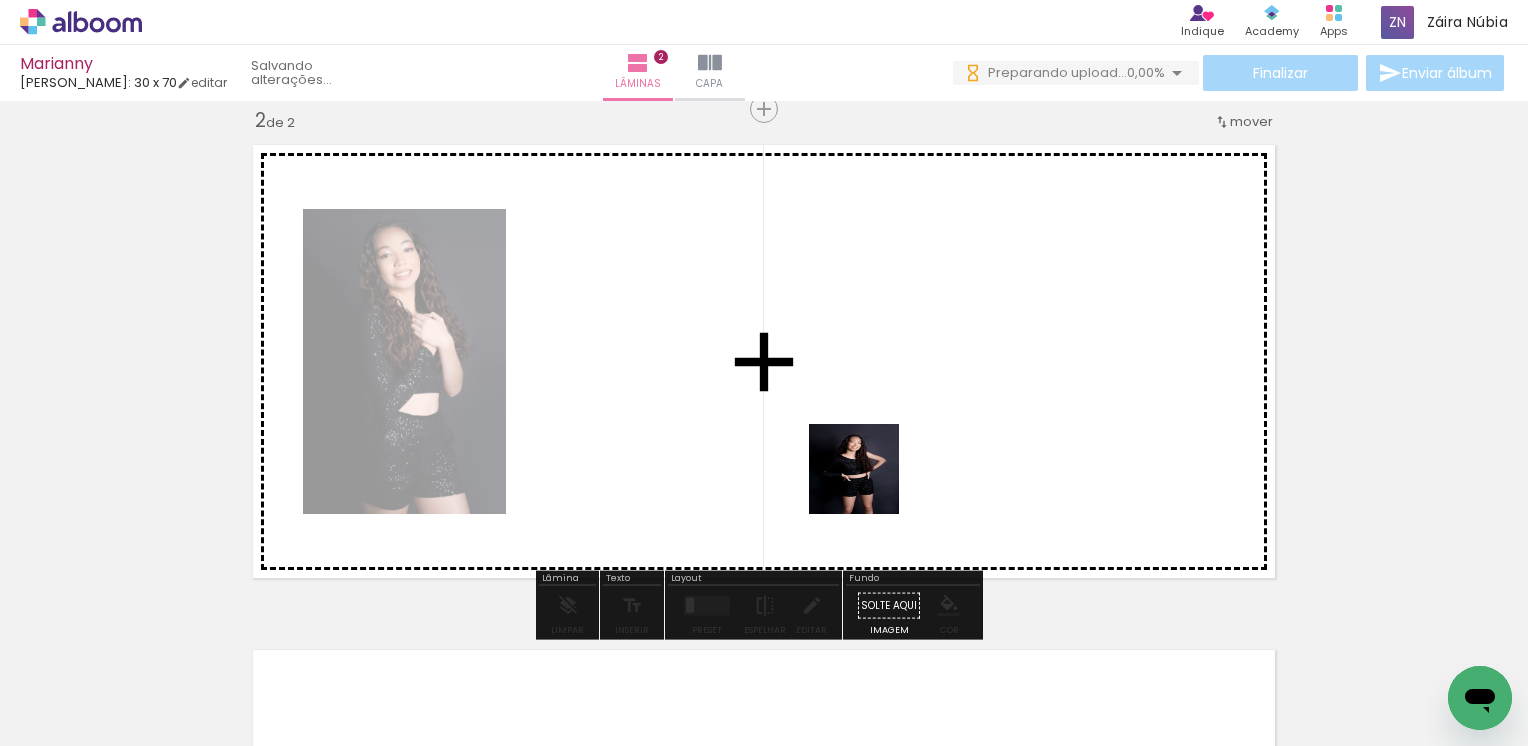 drag, startPoint x: 897, startPoint y: 684, endPoint x: 947, endPoint y: 527, distance: 164.76953 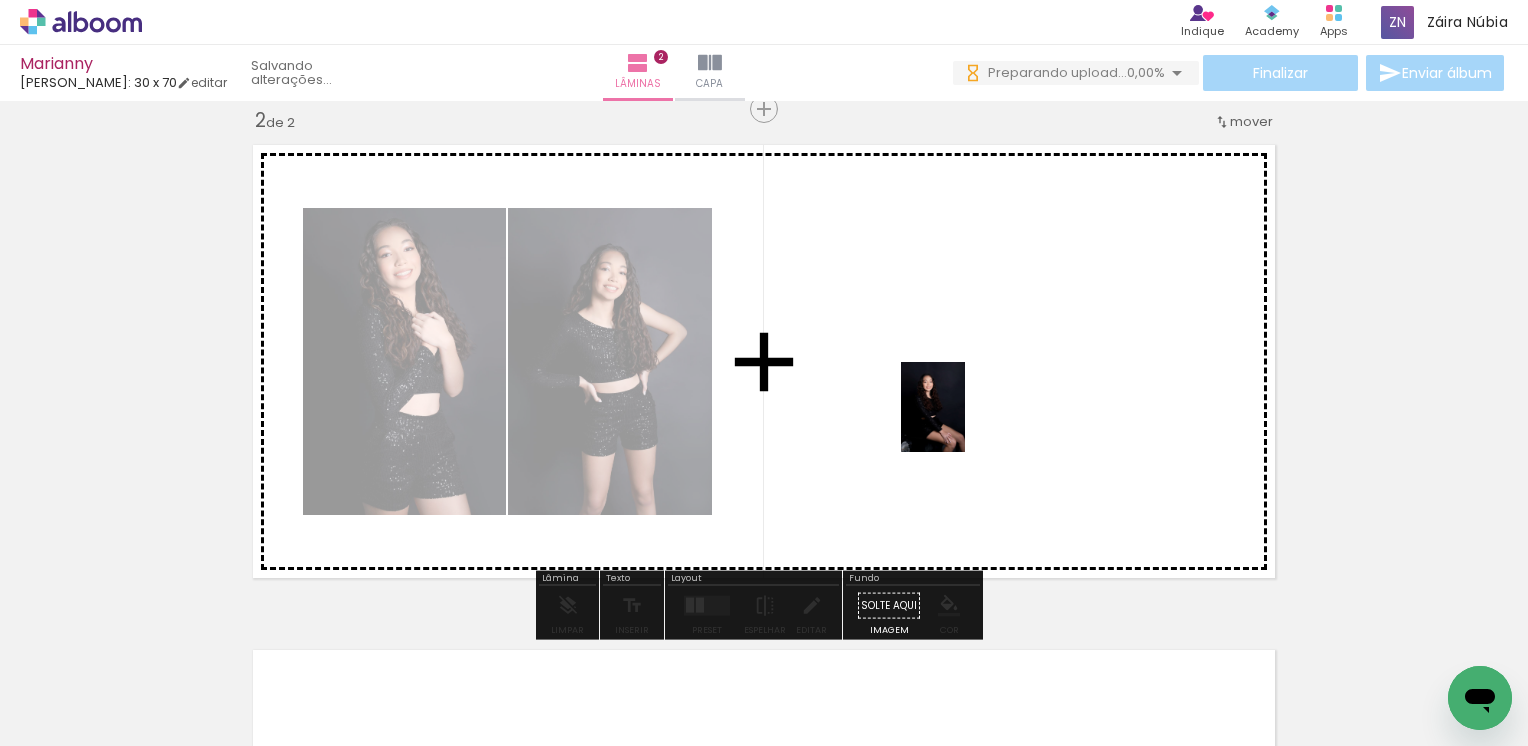 drag, startPoint x: 988, startPoint y: 655, endPoint x: 961, endPoint y: 422, distance: 234.55916 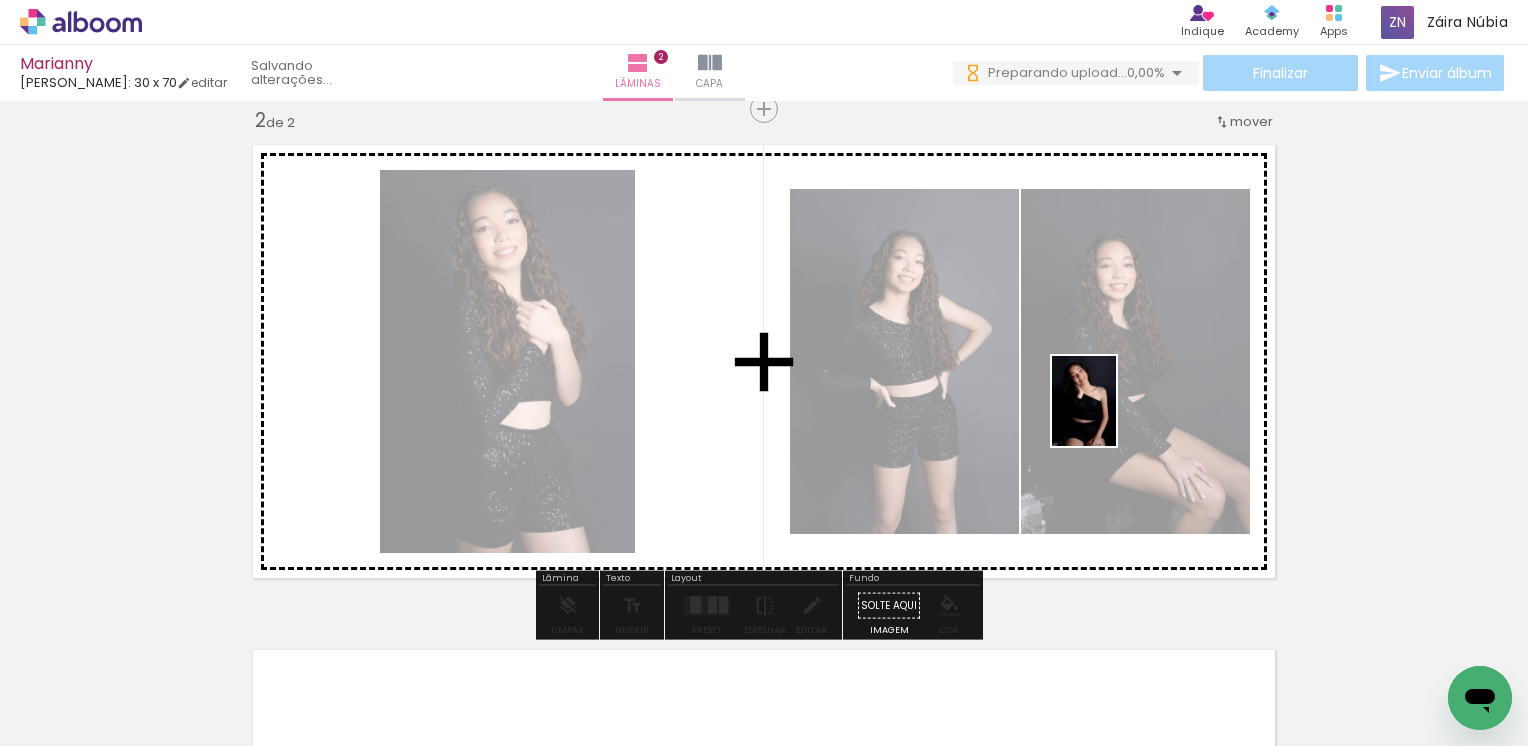 drag, startPoint x: 1199, startPoint y: 600, endPoint x: 1112, endPoint y: 416, distance: 203.53133 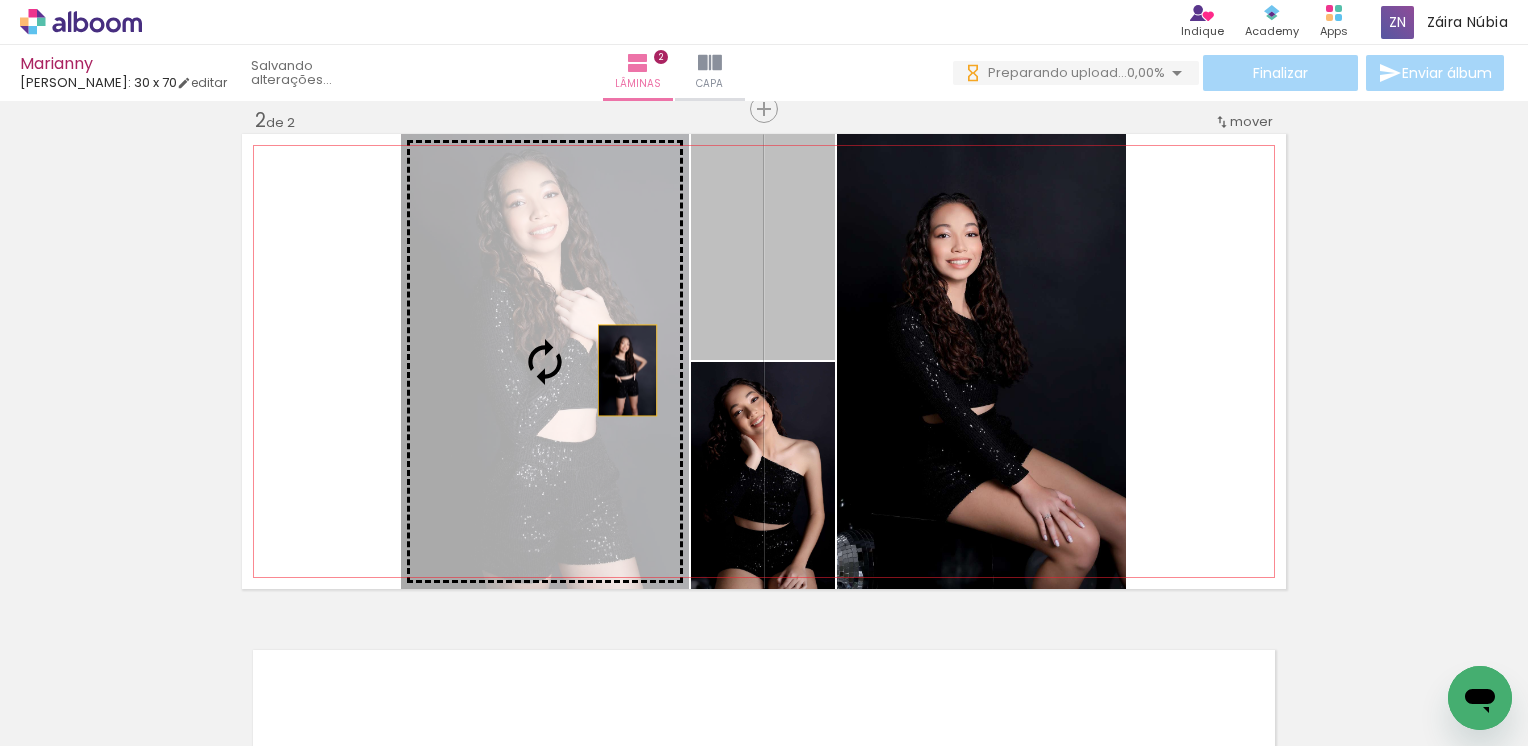drag, startPoint x: 782, startPoint y: 306, endPoint x: 619, endPoint y: 371, distance: 175.4822 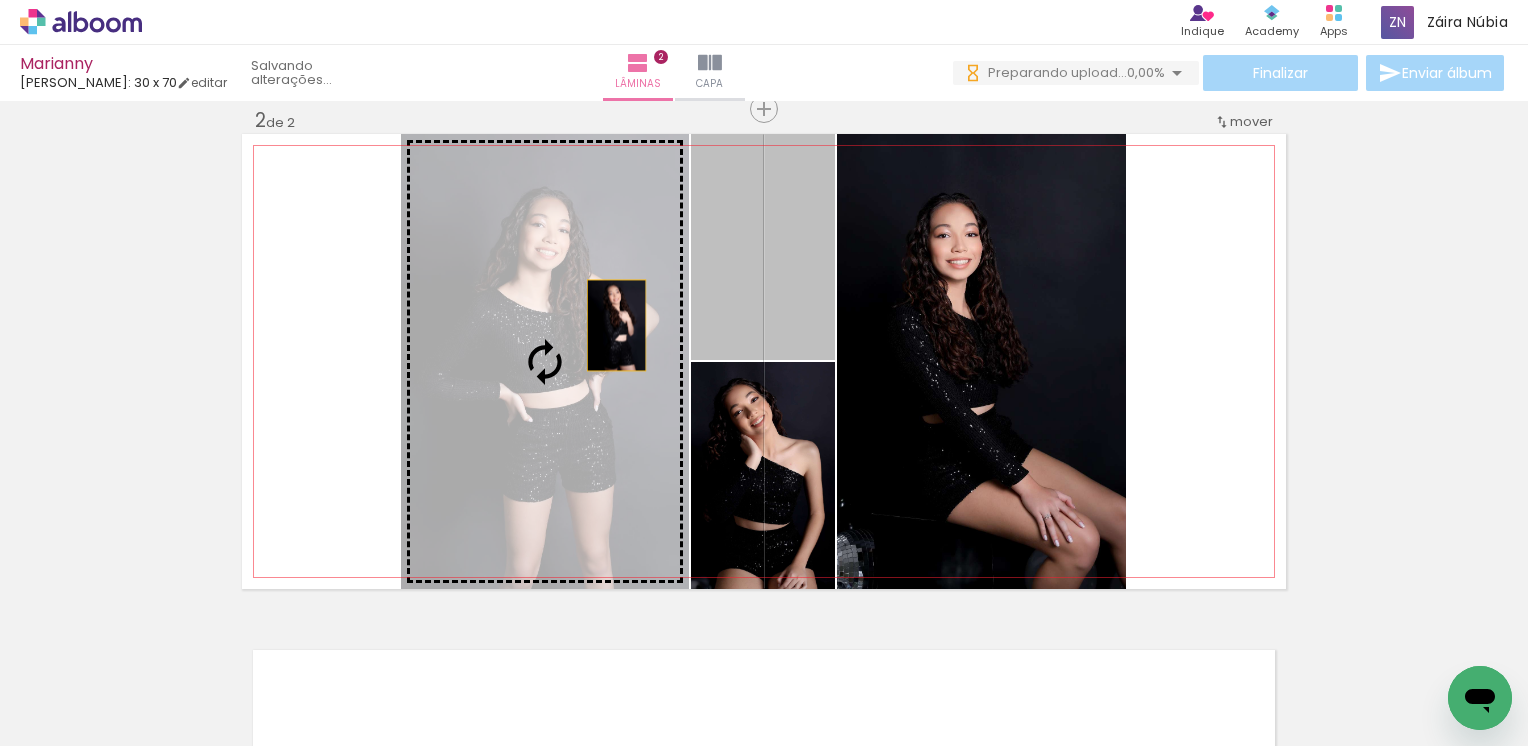 drag, startPoint x: 735, startPoint y: 312, endPoint x: 609, endPoint y: 325, distance: 126.66886 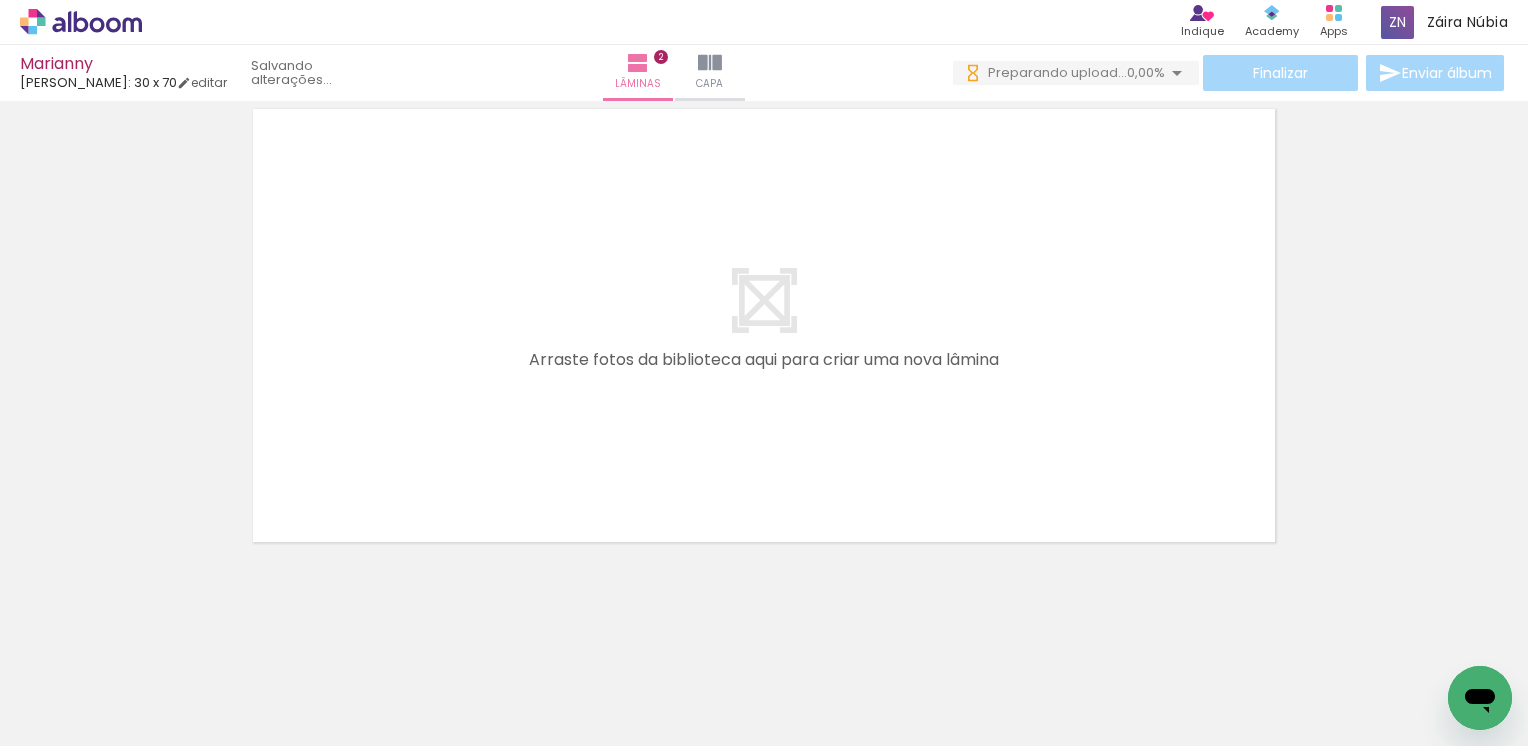 scroll, scrollTop: 1072, scrollLeft: 0, axis: vertical 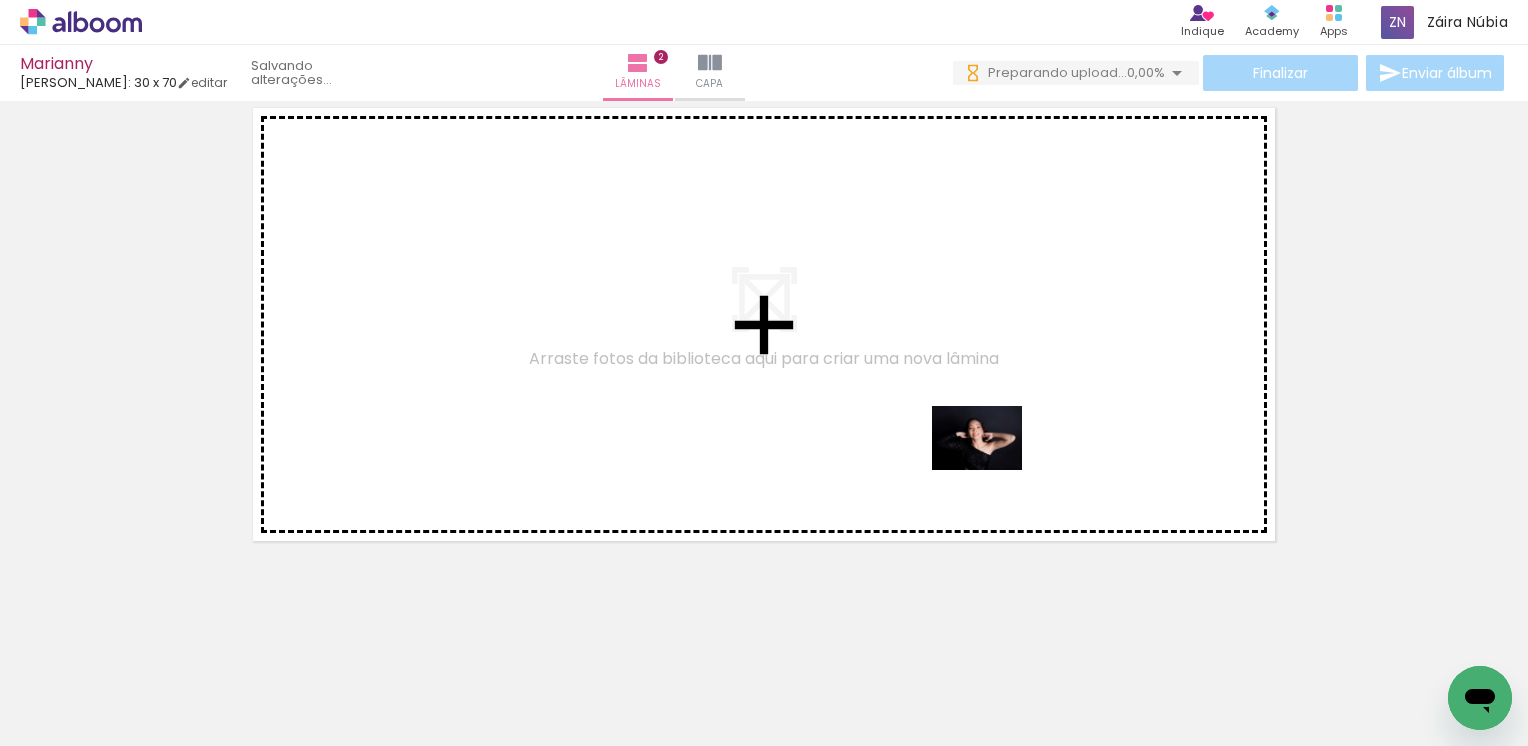 drag, startPoint x: 1112, startPoint y: 702, endPoint x: 992, endPoint y: 466, distance: 264.7565 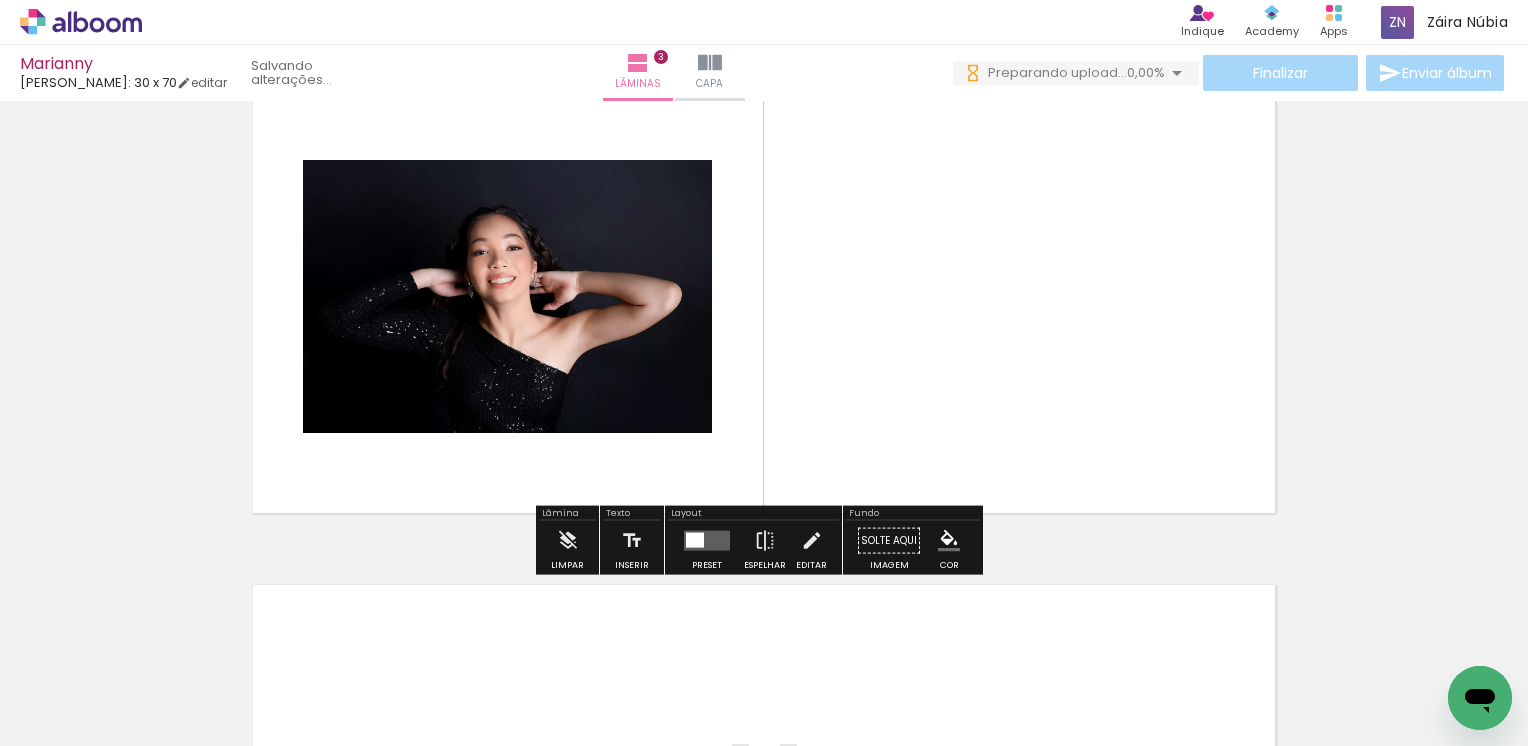 scroll, scrollTop: 1135, scrollLeft: 0, axis: vertical 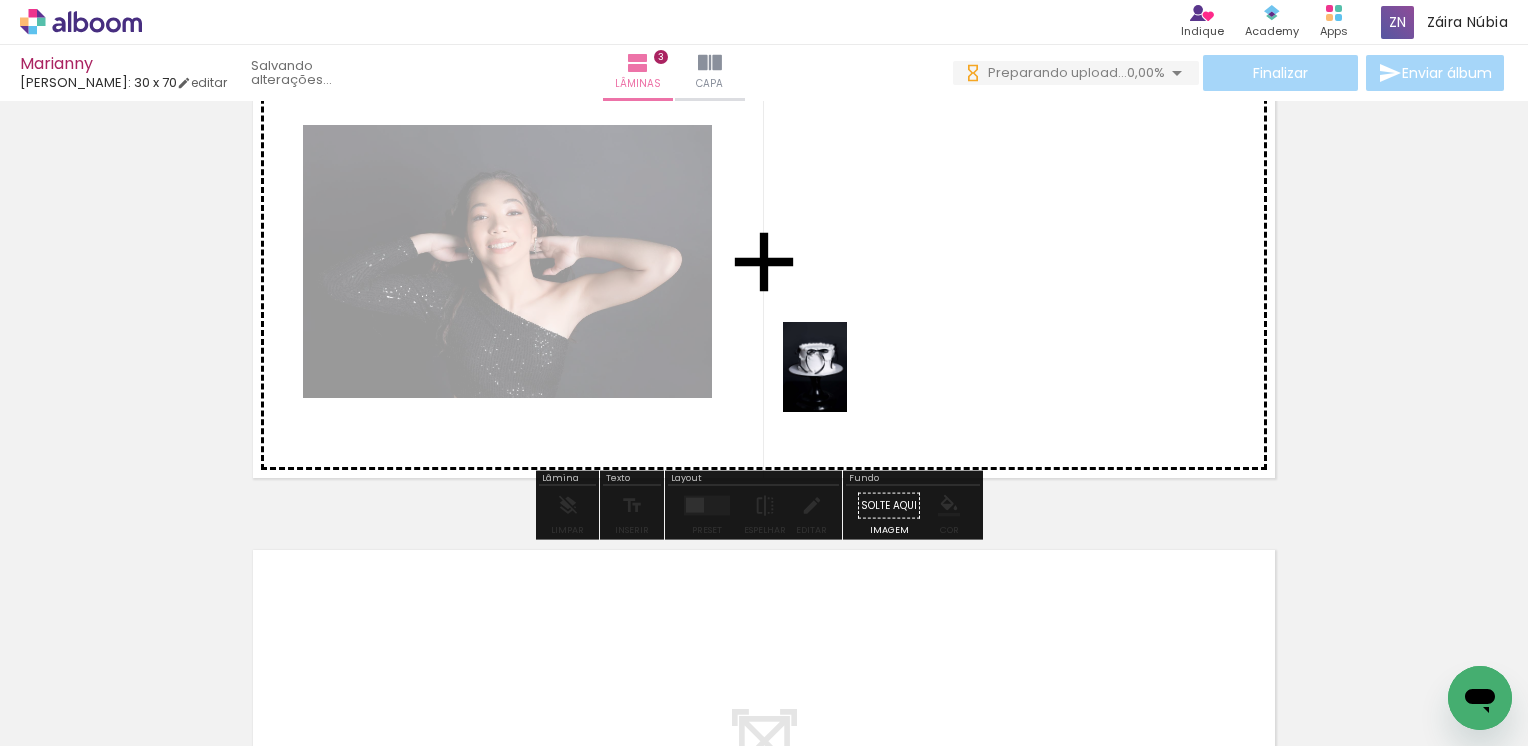drag, startPoint x: 179, startPoint y: 700, endPoint x: 845, endPoint y: 380, distance: 738.88837 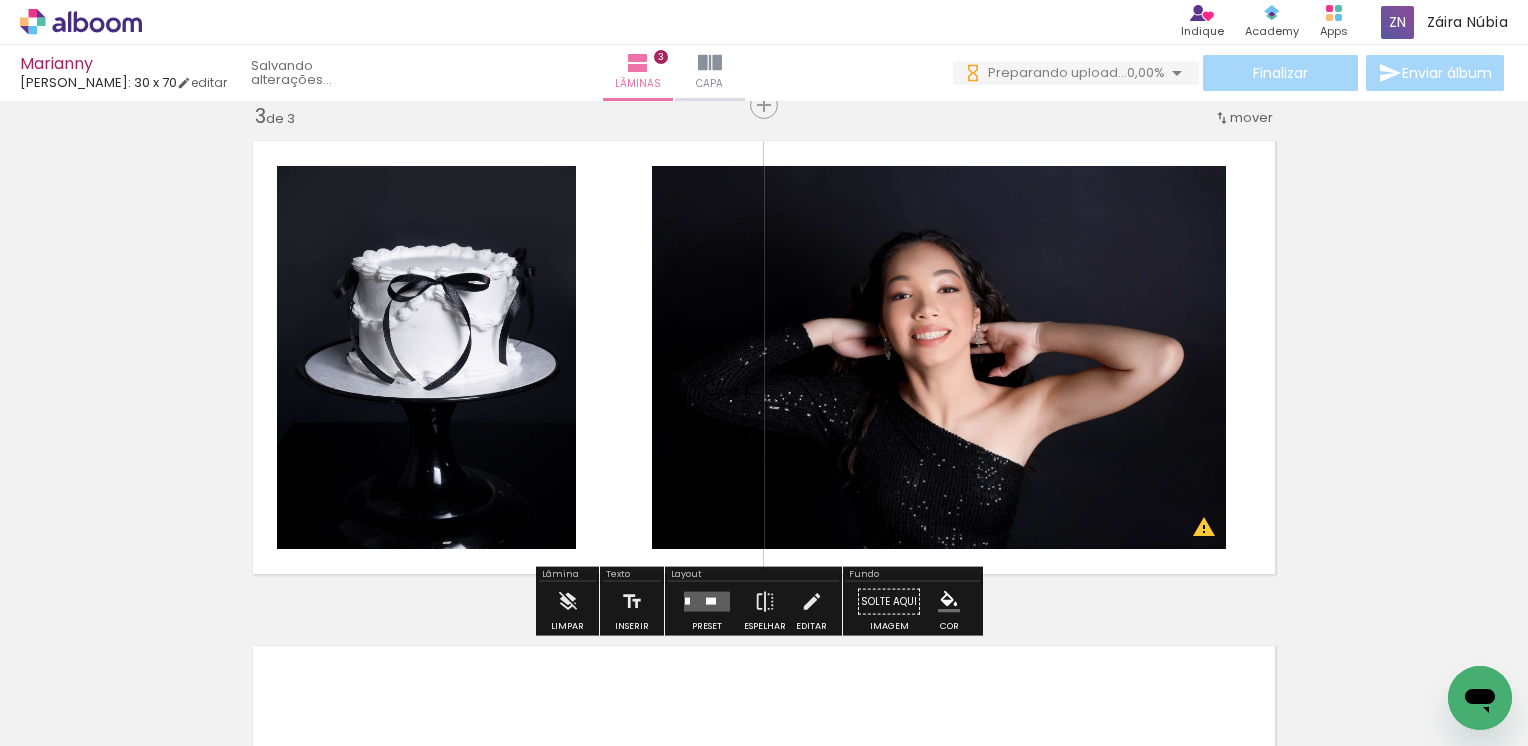 scroll, scrollTop: 1035, scrollLeft: 0, axis: vertical 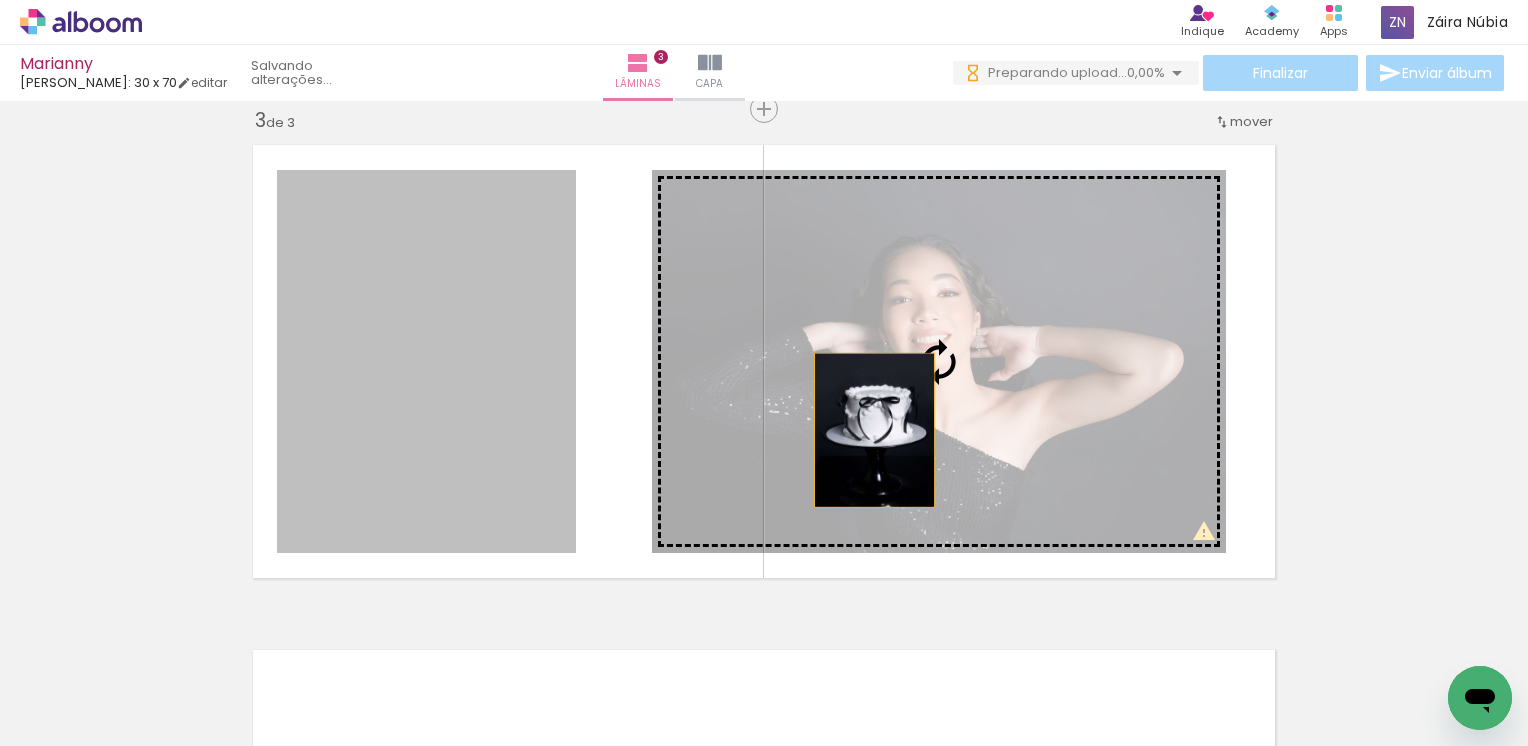 drag, startPoint x: 830, startPoint y: 435, endPoint x: 876, endPoint y: 428, distance: 46.52956 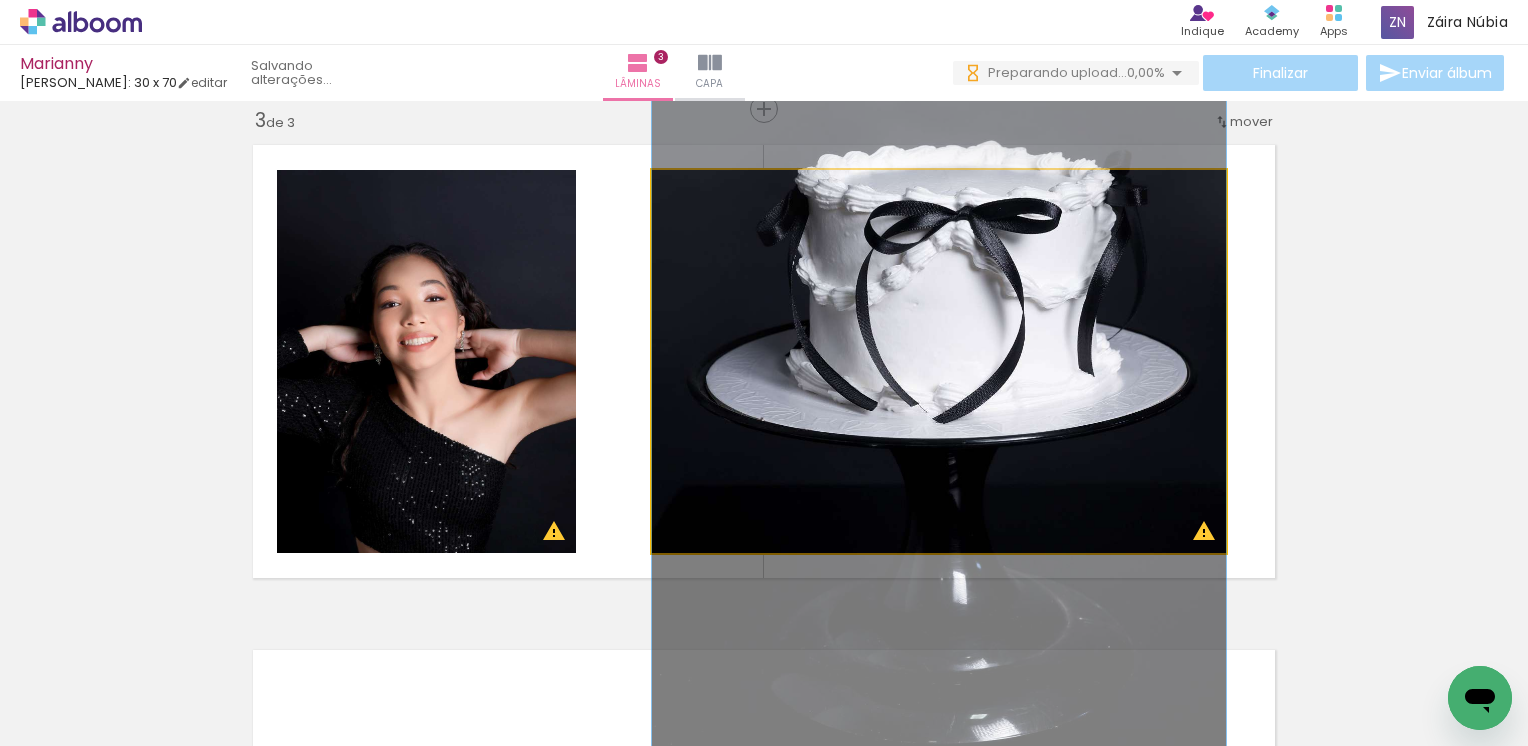 drag, startPoint x: 916, startPoint y: 404, endPoint x: 555, endPoint y: 402, distance: 361.00555 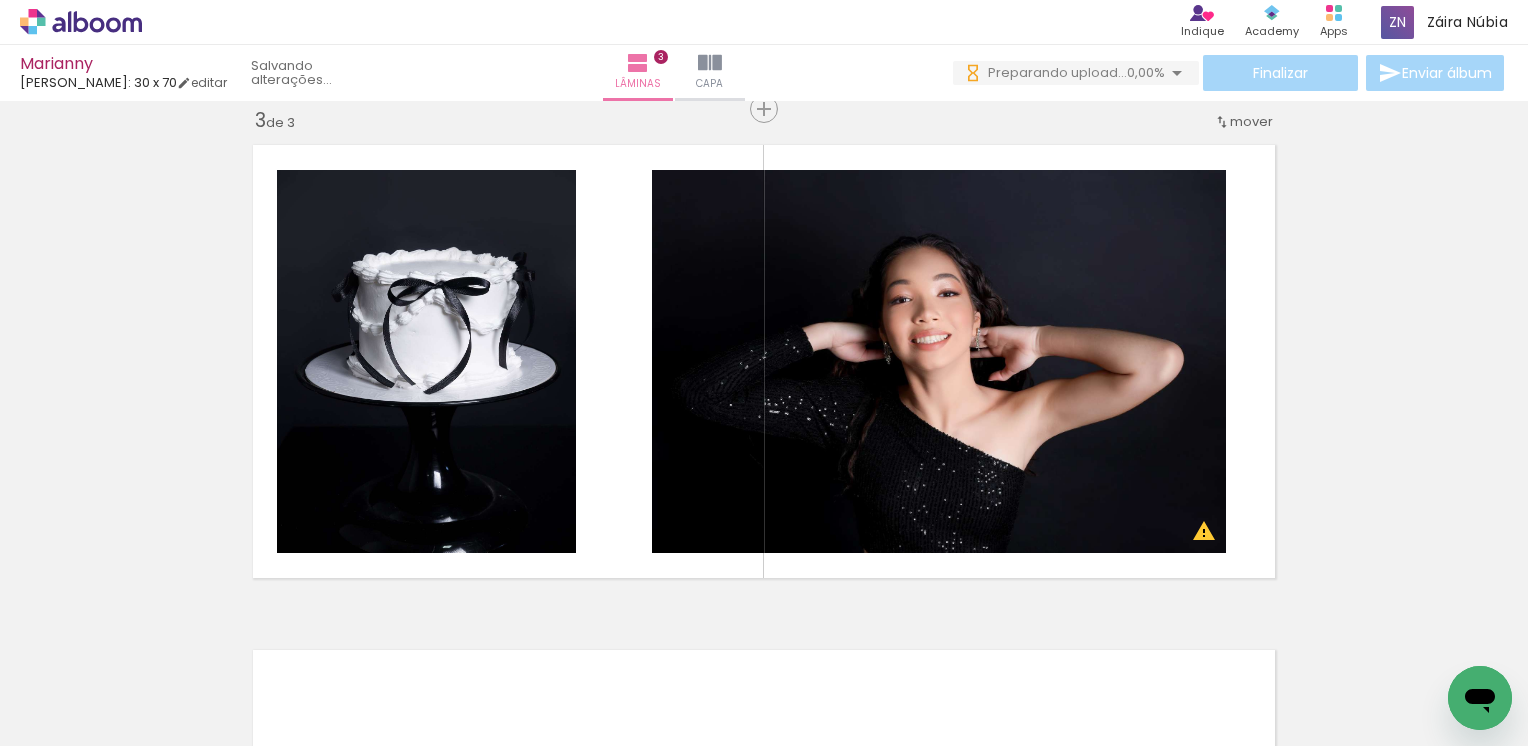 scroll, scrollTop: 0, scrollLeft: 921, axis: horizontal 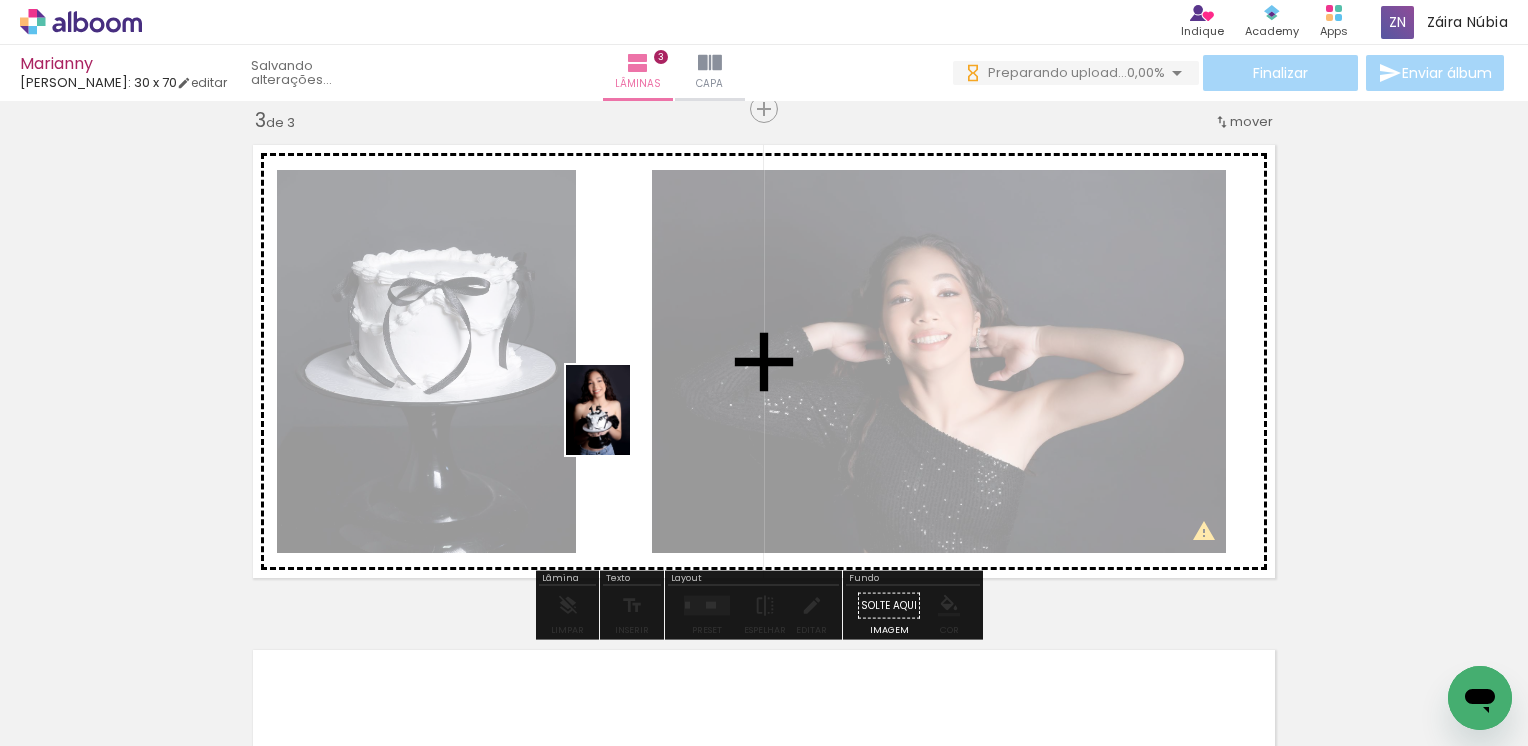 drag, startPoint x: 510, startPoint y: 690, endPoint x: 627, endPoint y: 424, distance: 290.5942 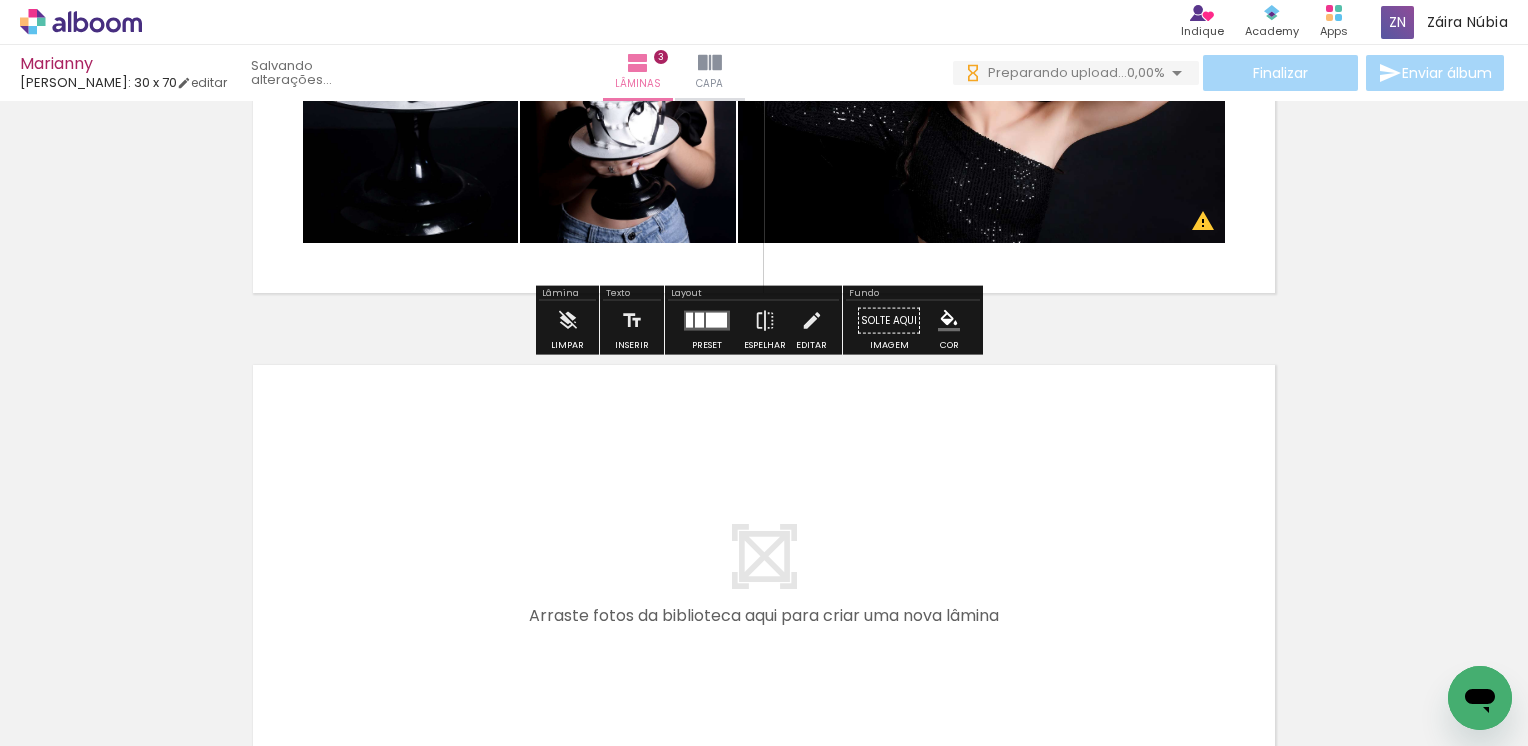 scroll, scrollTop: 1435, scrollLeft: 0, axis: vertical 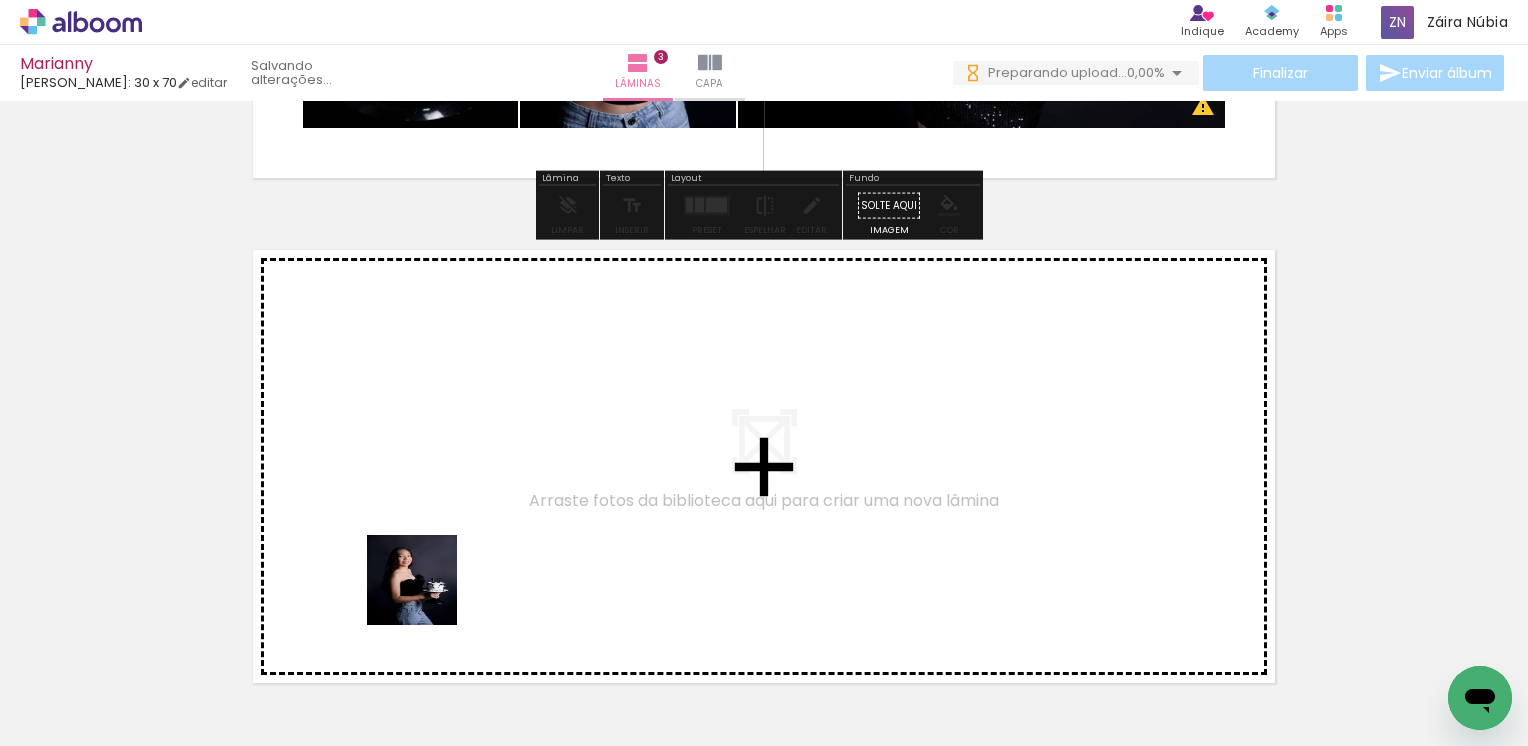 drag, startPoint x: 380, startPoint y: 698, endPoint x: 450, endPoint y: 536, distance: 176.47662 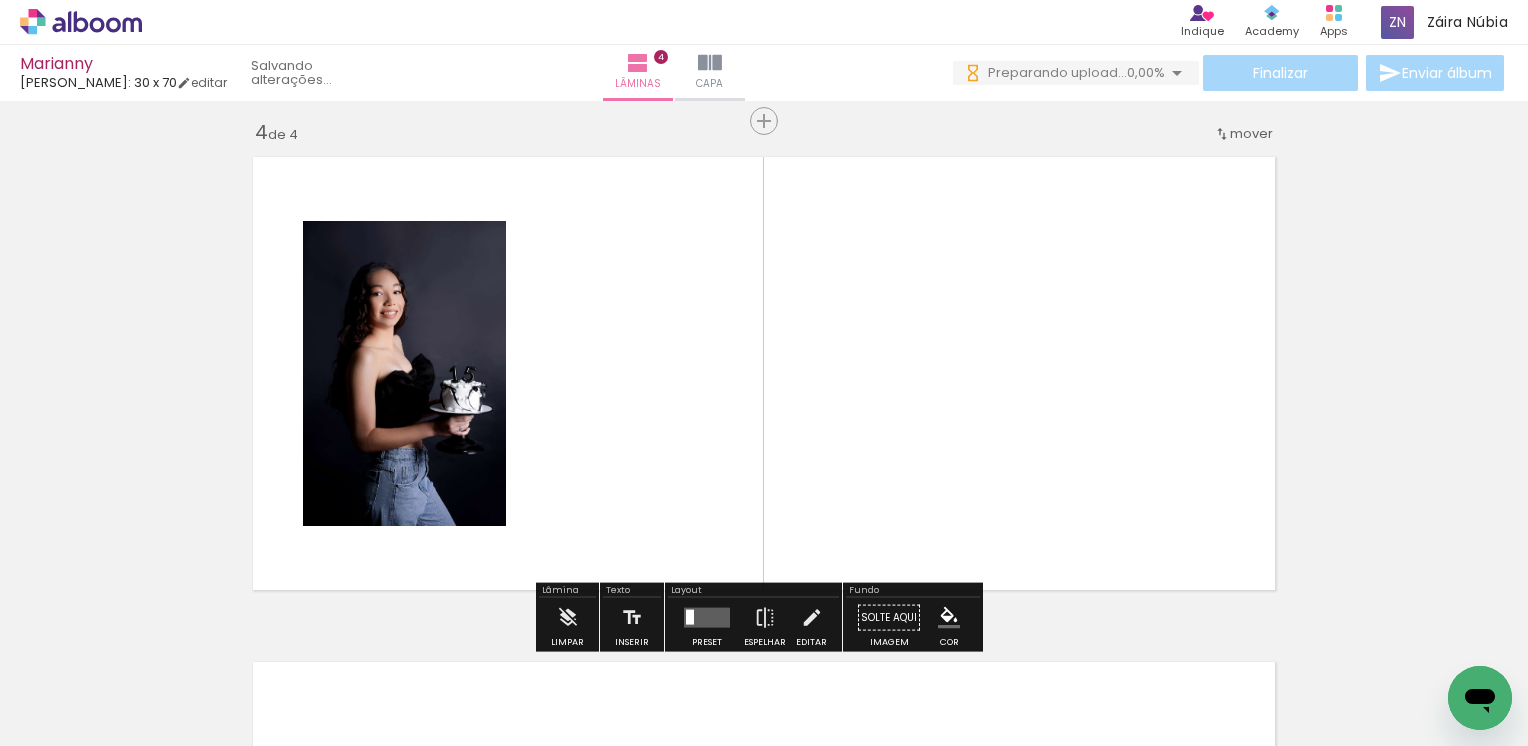 scroll, scrollTop: 1540, scrollLeft: 0, axis: vertical 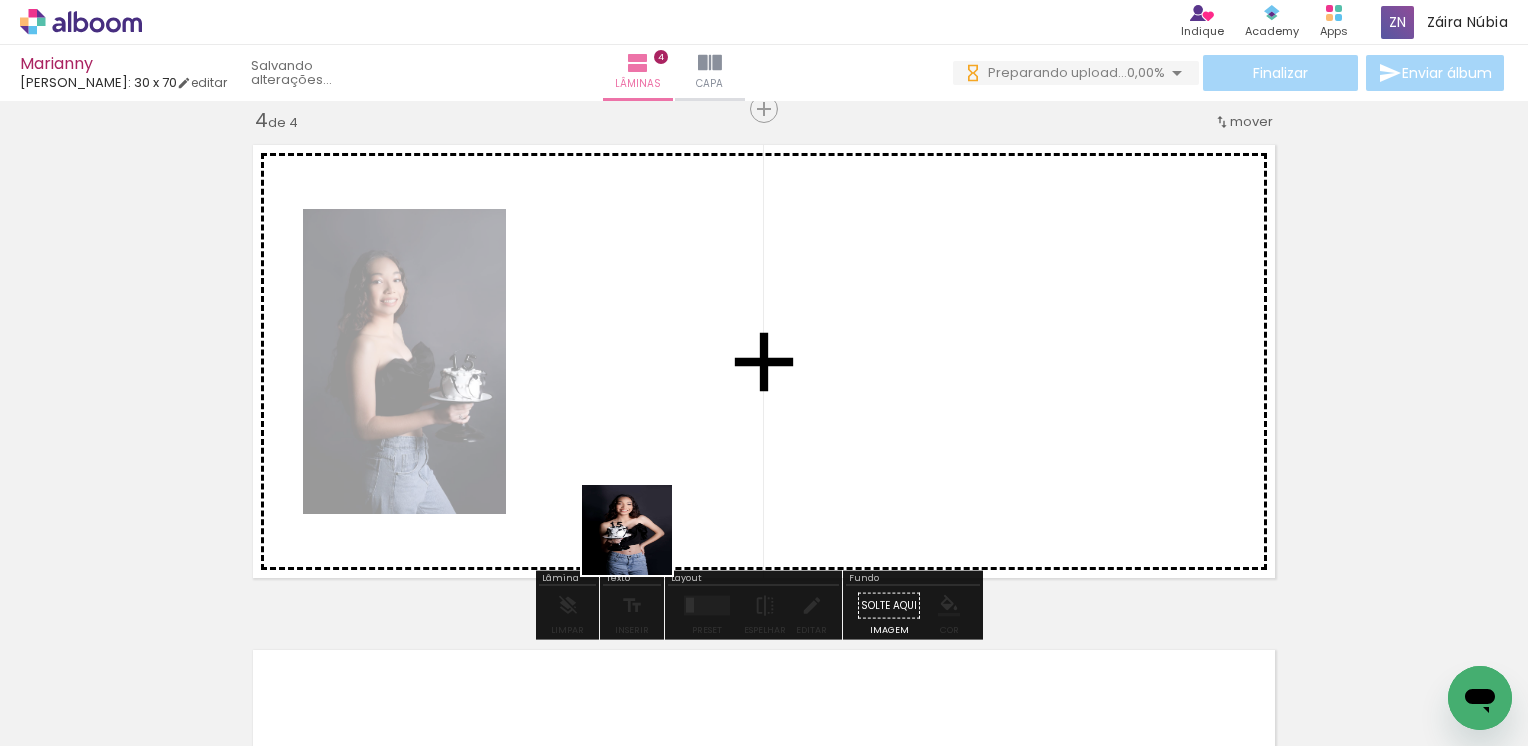 drag, startPoint x: 642, startPoint y: 697, endPoint x: 708, endPoint y: 574, distance: 139.58868 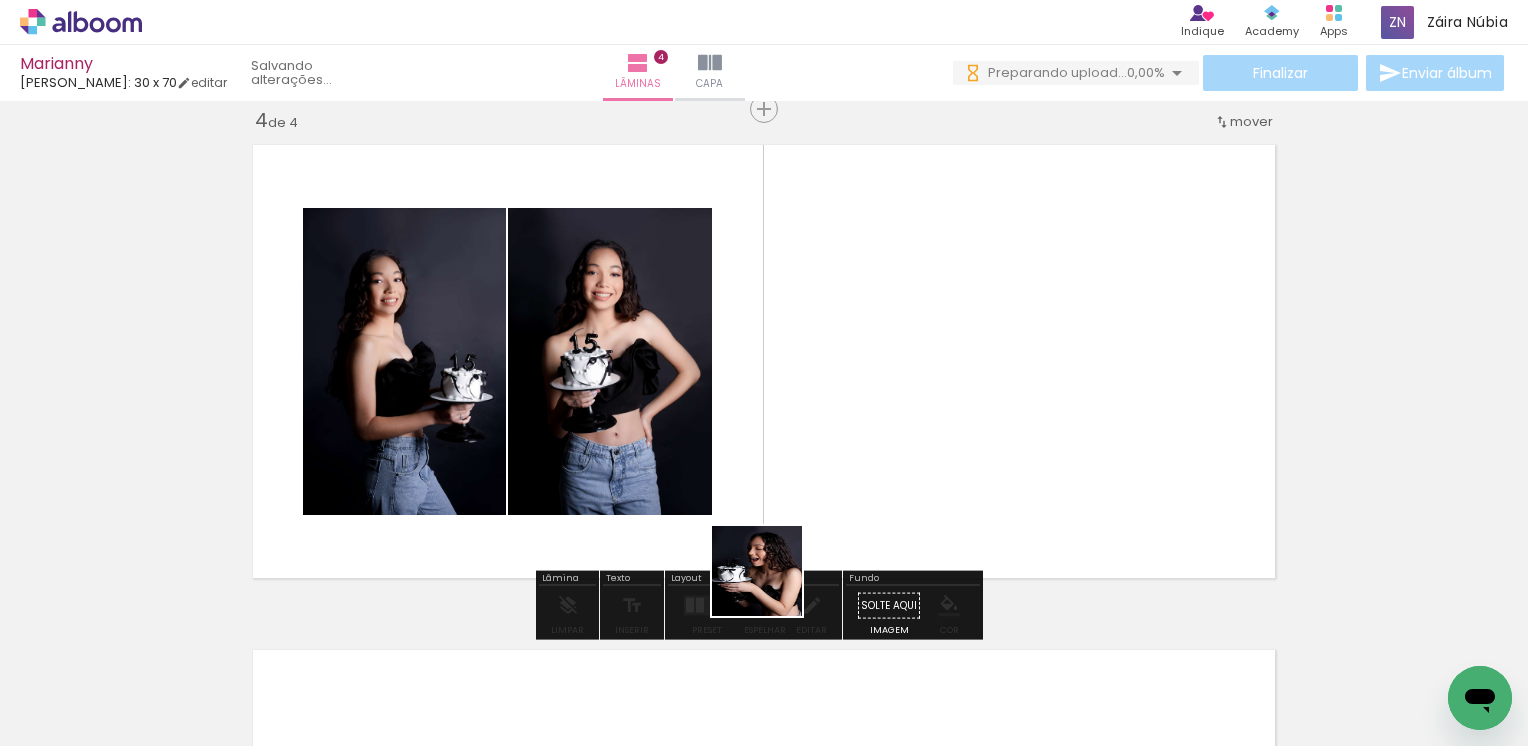 drag, startPoint x: 760, startPoint y: 639, endPoint x: 861, endPoint y: 530, distance: 148.60013 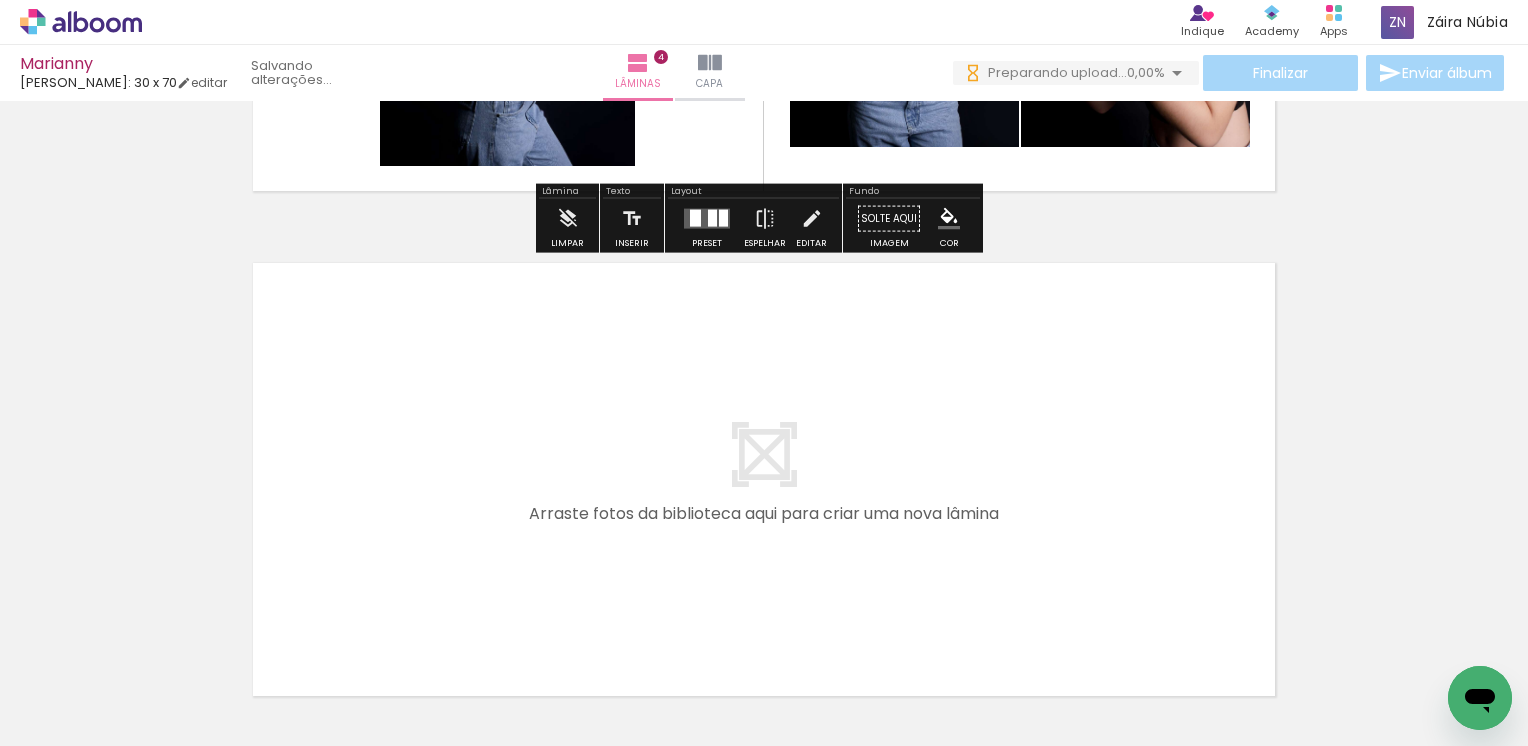 scroll, scrollTop: 1940, scrollLeft: 0, axis: vertical 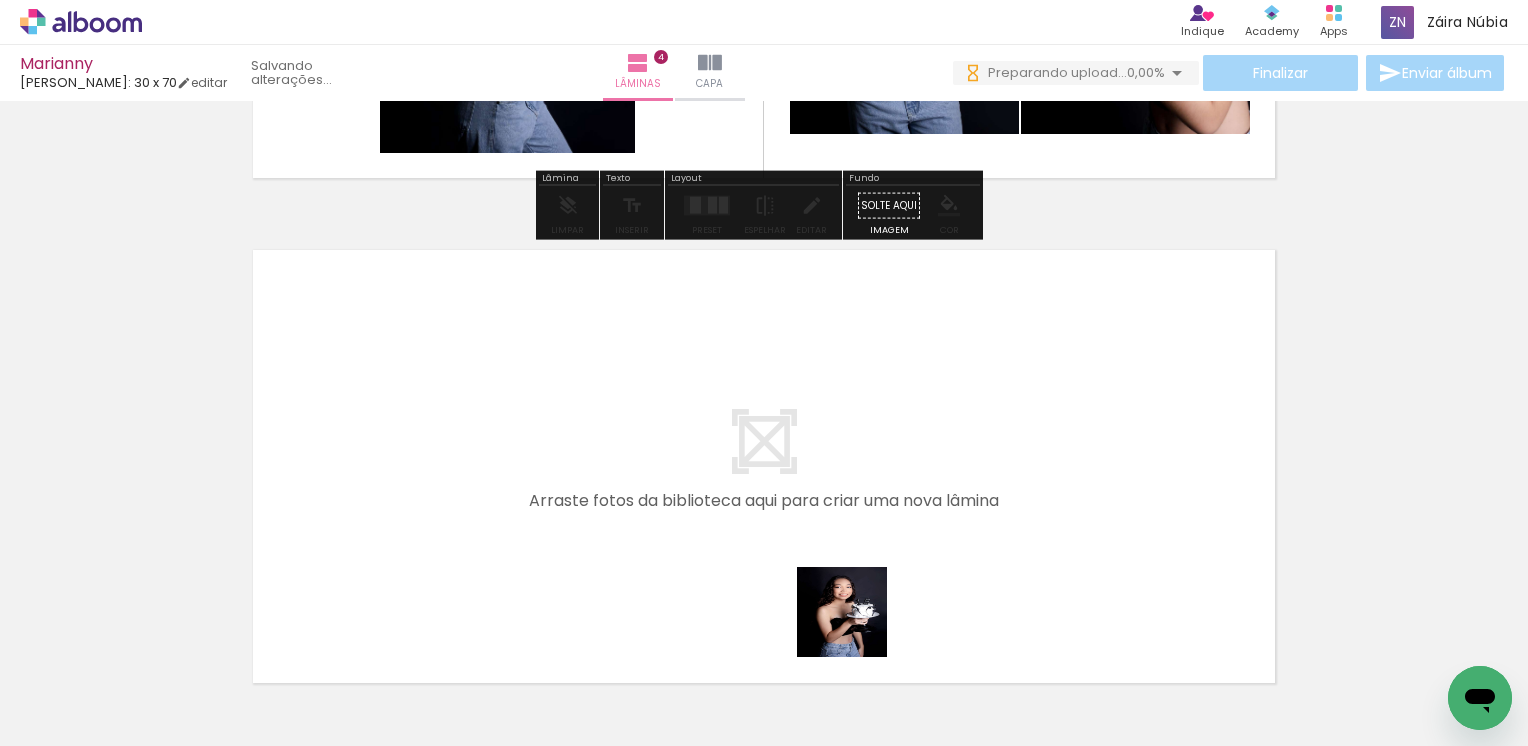 drag, startPoint x: 875, startPoint y: 693, endPoint x: 832, endPoint y: 514, distance: 184.09236 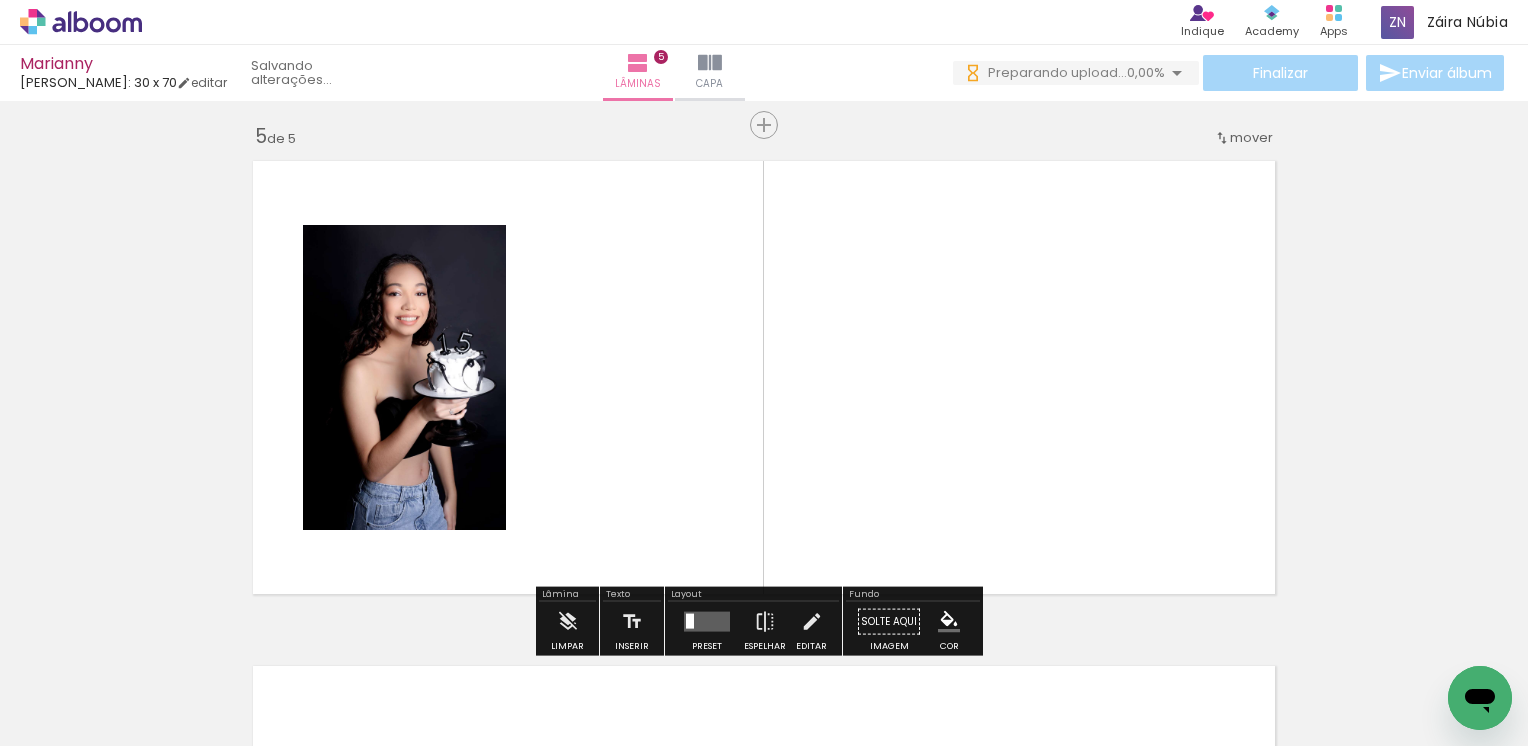 scroll, scrollTop: 2045, scrollLeft: 0, axis: vertical 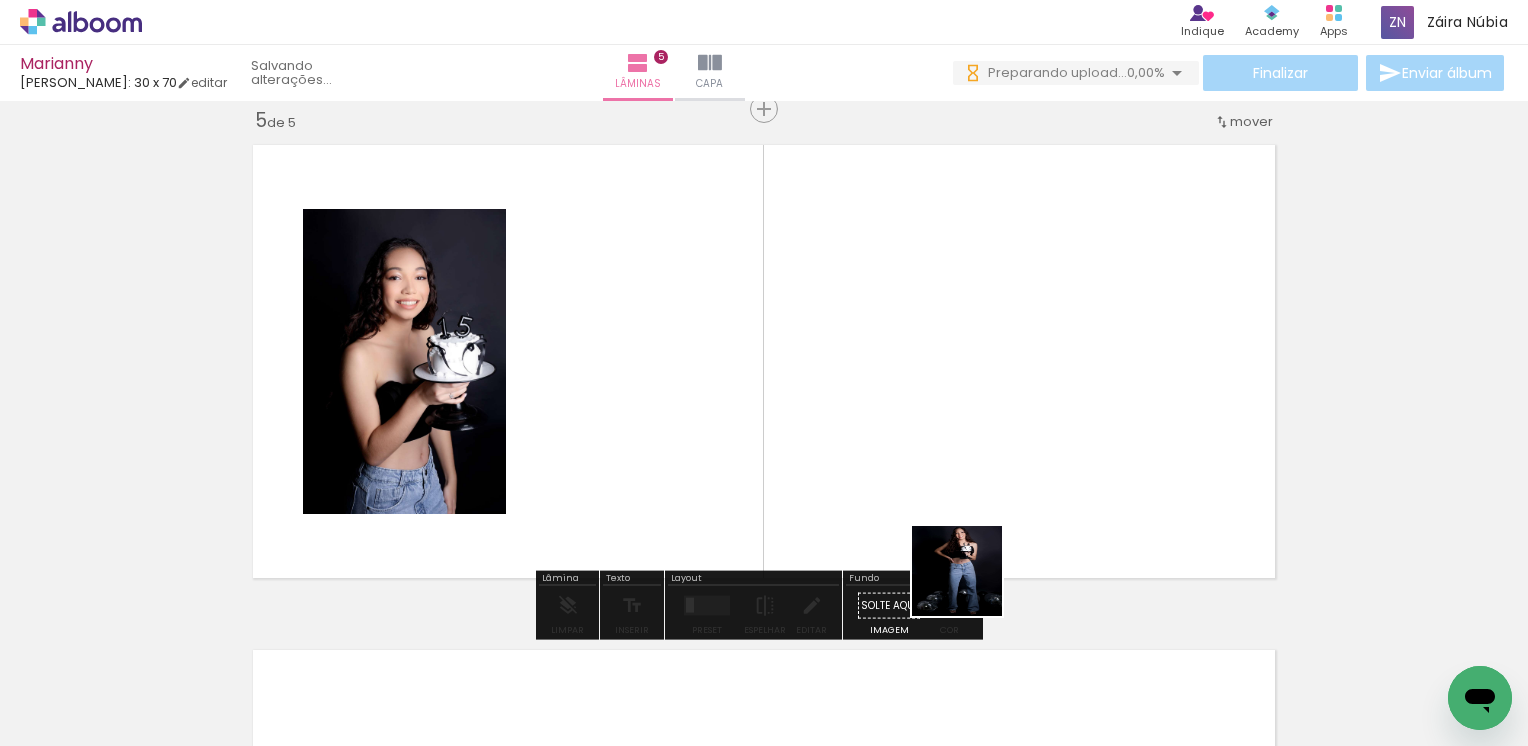 drag, startPoint x: 972, startPoint y: 586, endPoint x: 1017, endPoint y: 565, distance: 49.658836 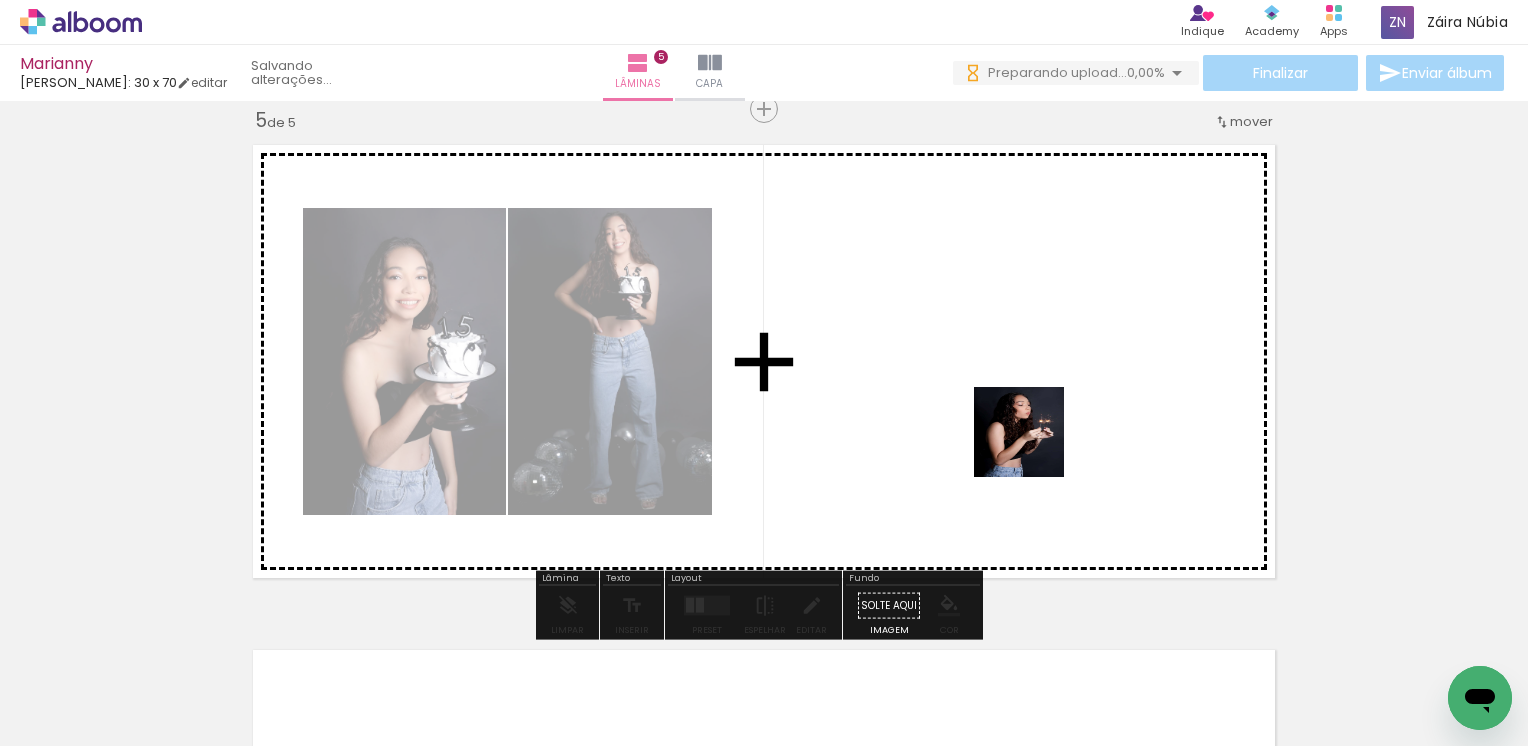 drag, startPoint x: 1085, startPoint y: 682, endPoint x: 1028, endPoint y: 429, distance: 259.34146 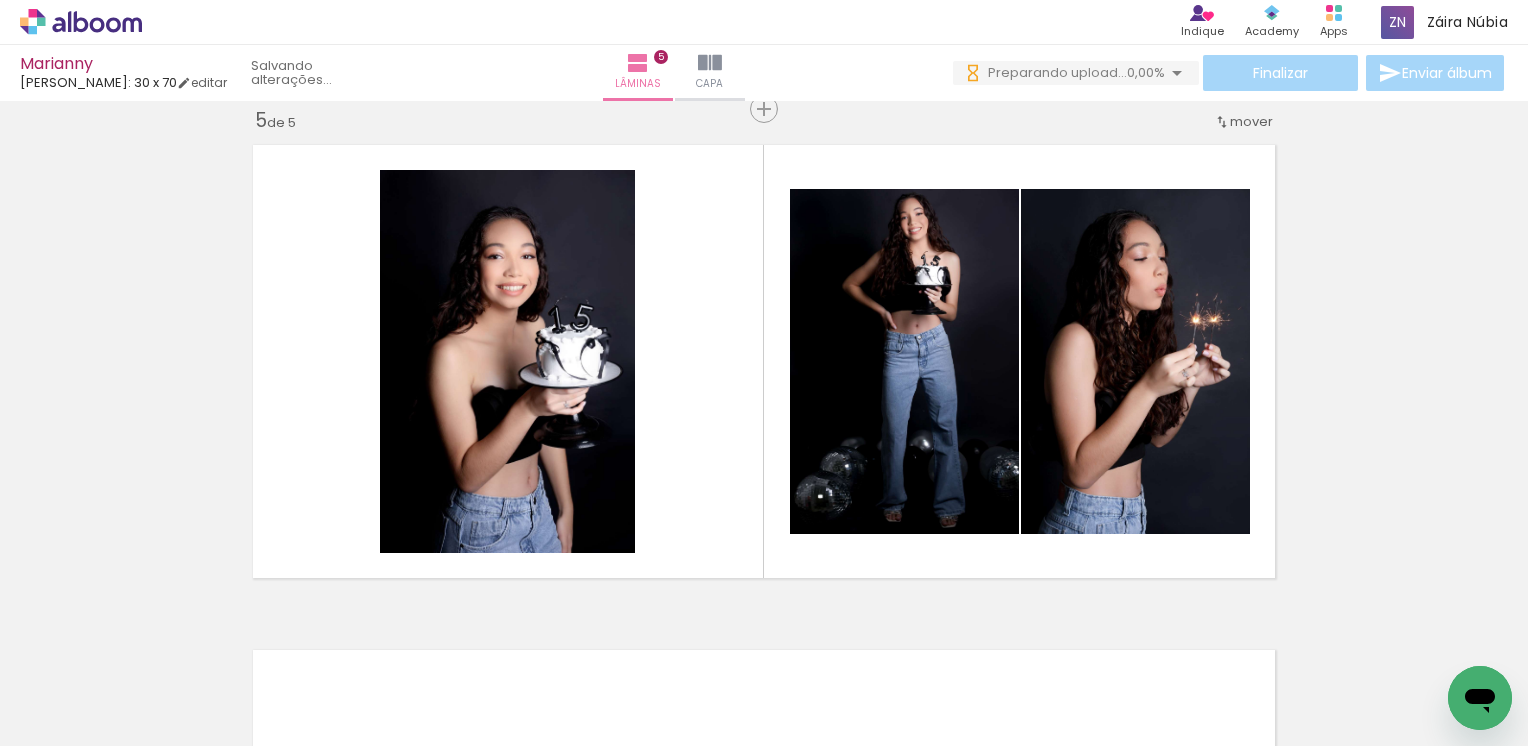 scroll, scrollTop: 0, scrollLeft: 1363, axis: horizontal 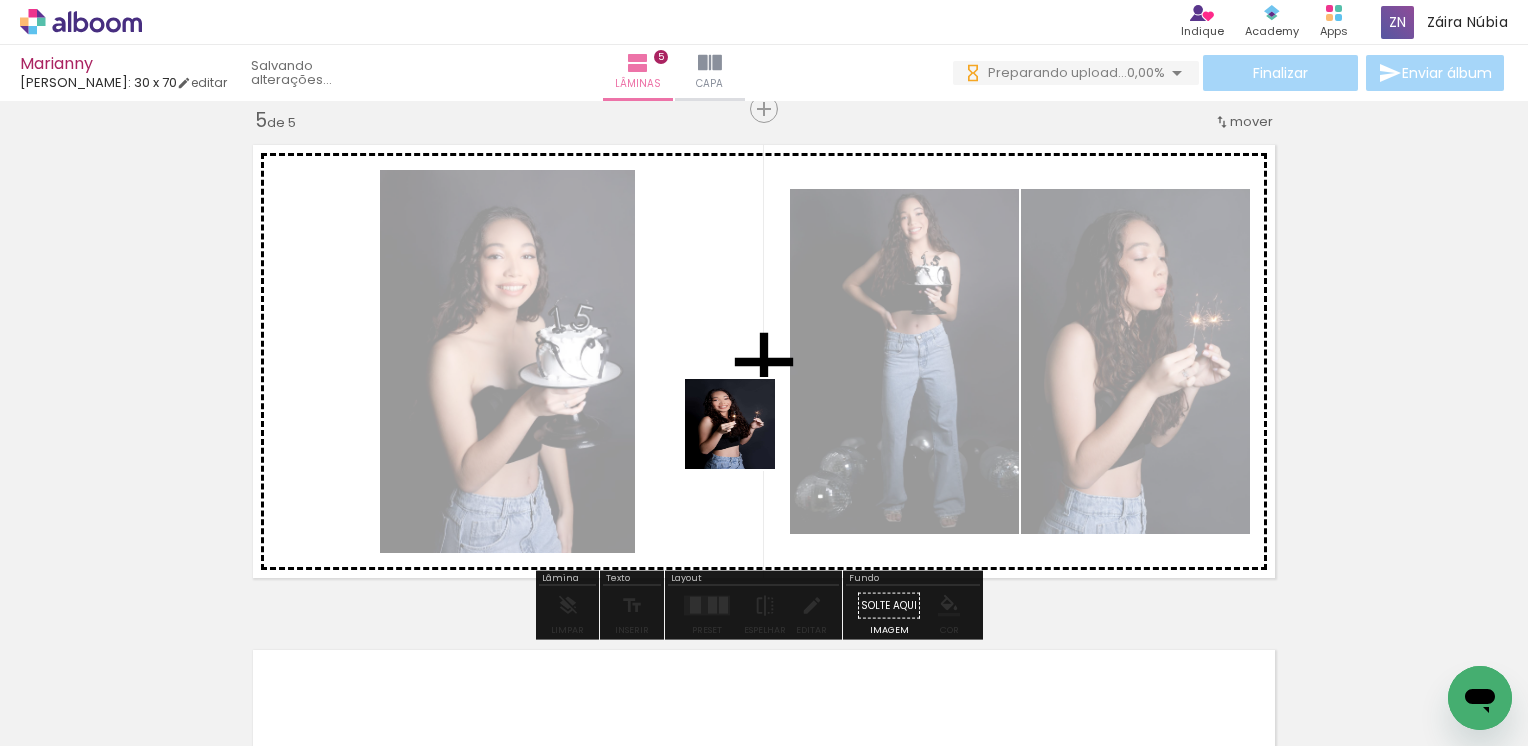 drag, startPoint x: 748, startPoint y: 489, endPoint x: 740, endPoint y: 408, distance: 81.394104 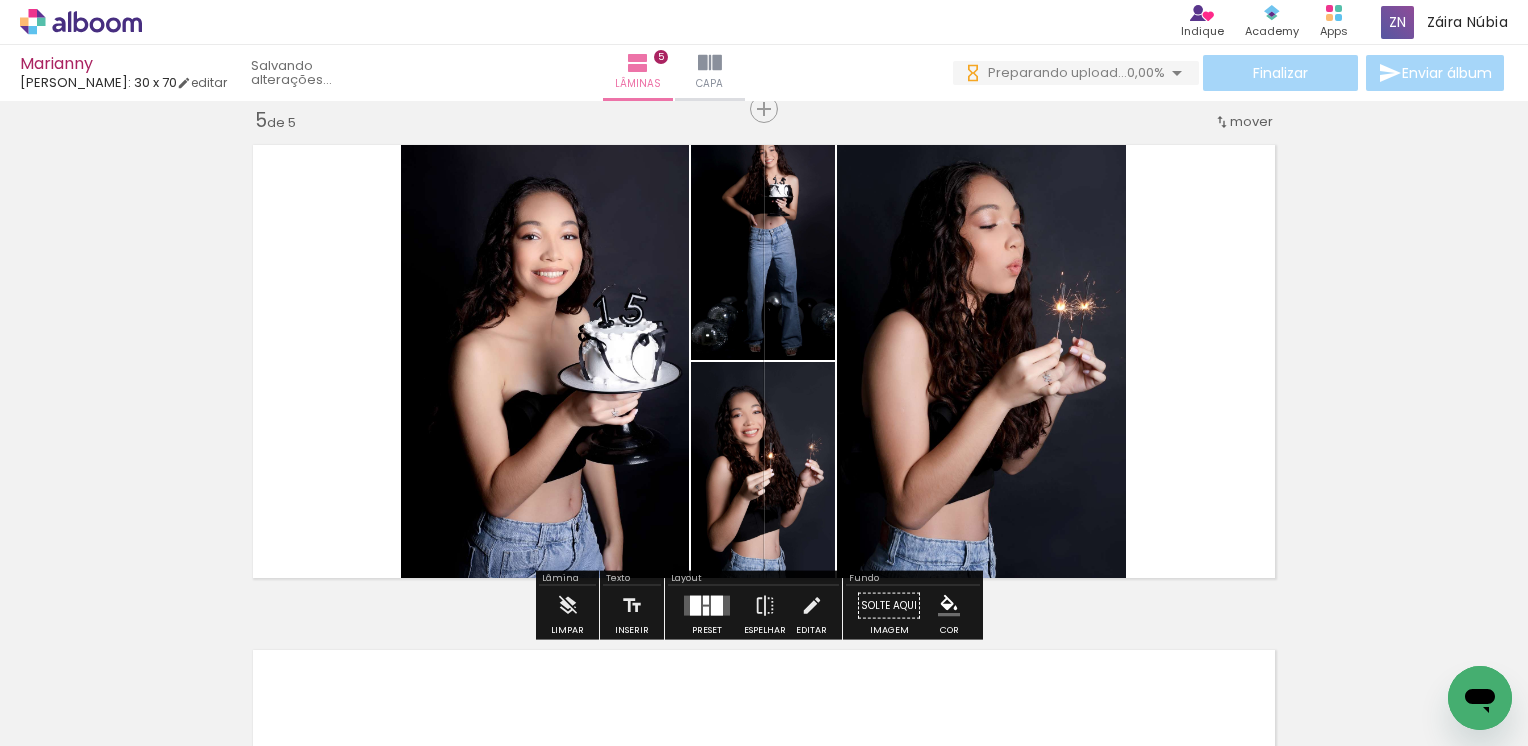 drag, startPoint x: 681, startPoint y: 604, endPoint x: 855, endPoint y: 514, distance: 195.89793 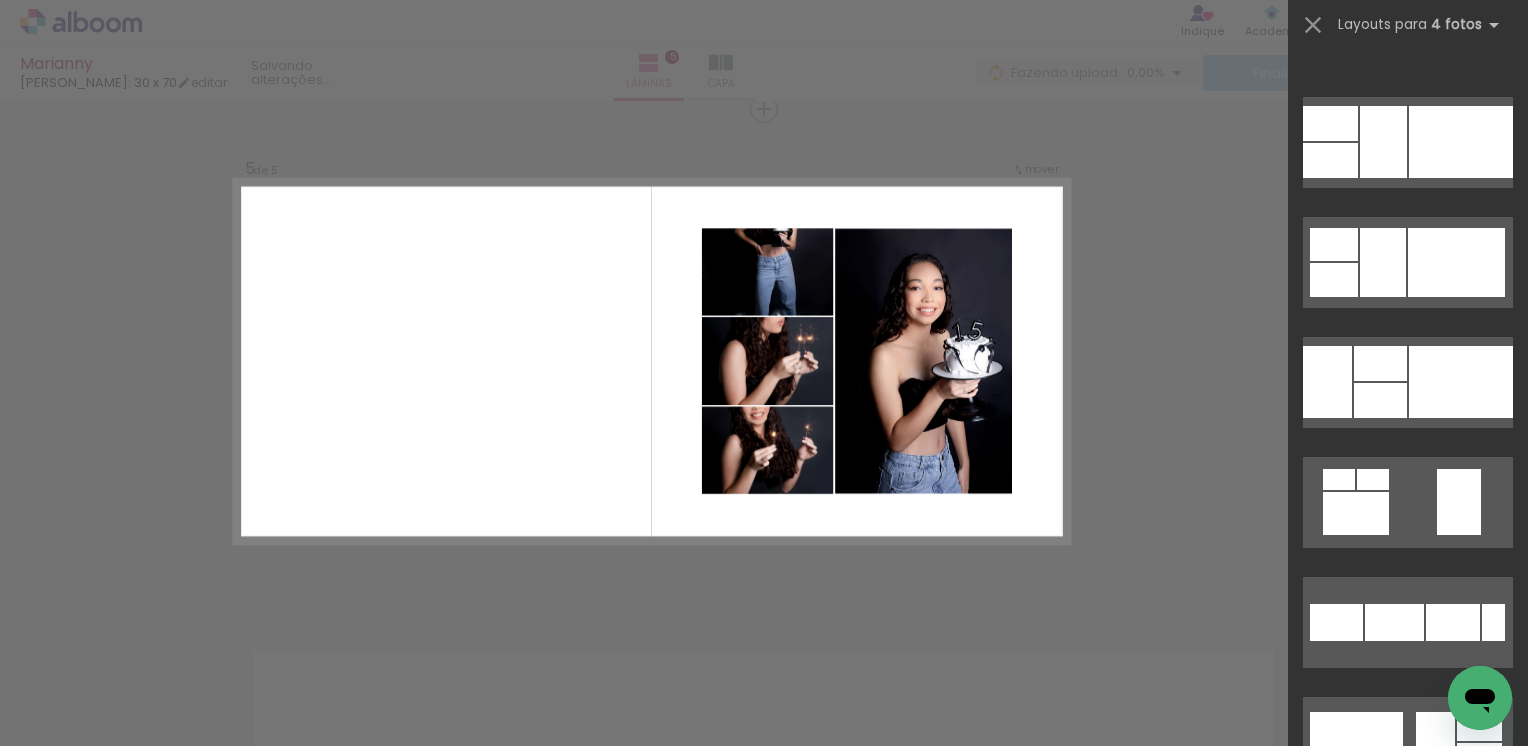 scroll, scrollTop: 23024, scrollLeft: 0, axis: vertical 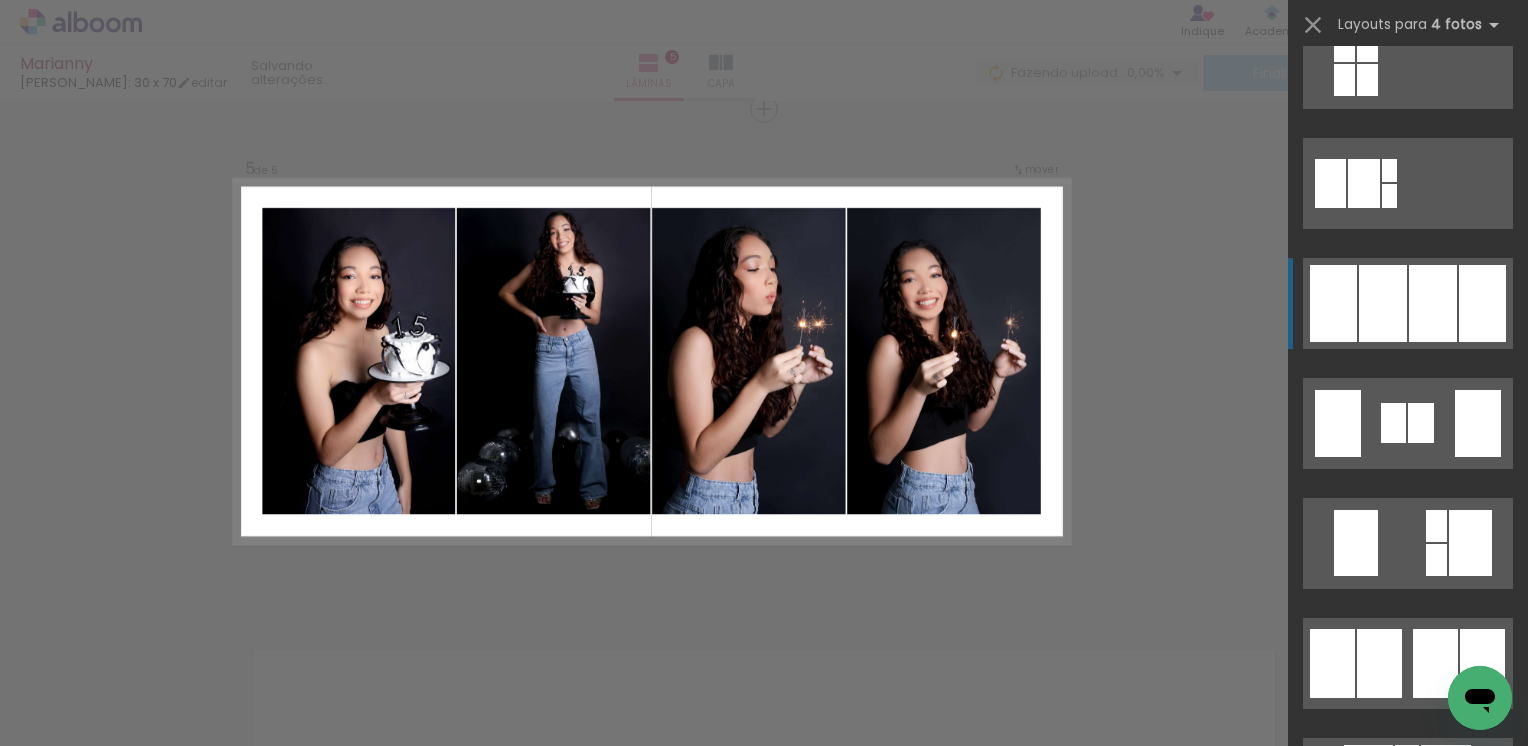 click at bounding box center (1434, 1023) 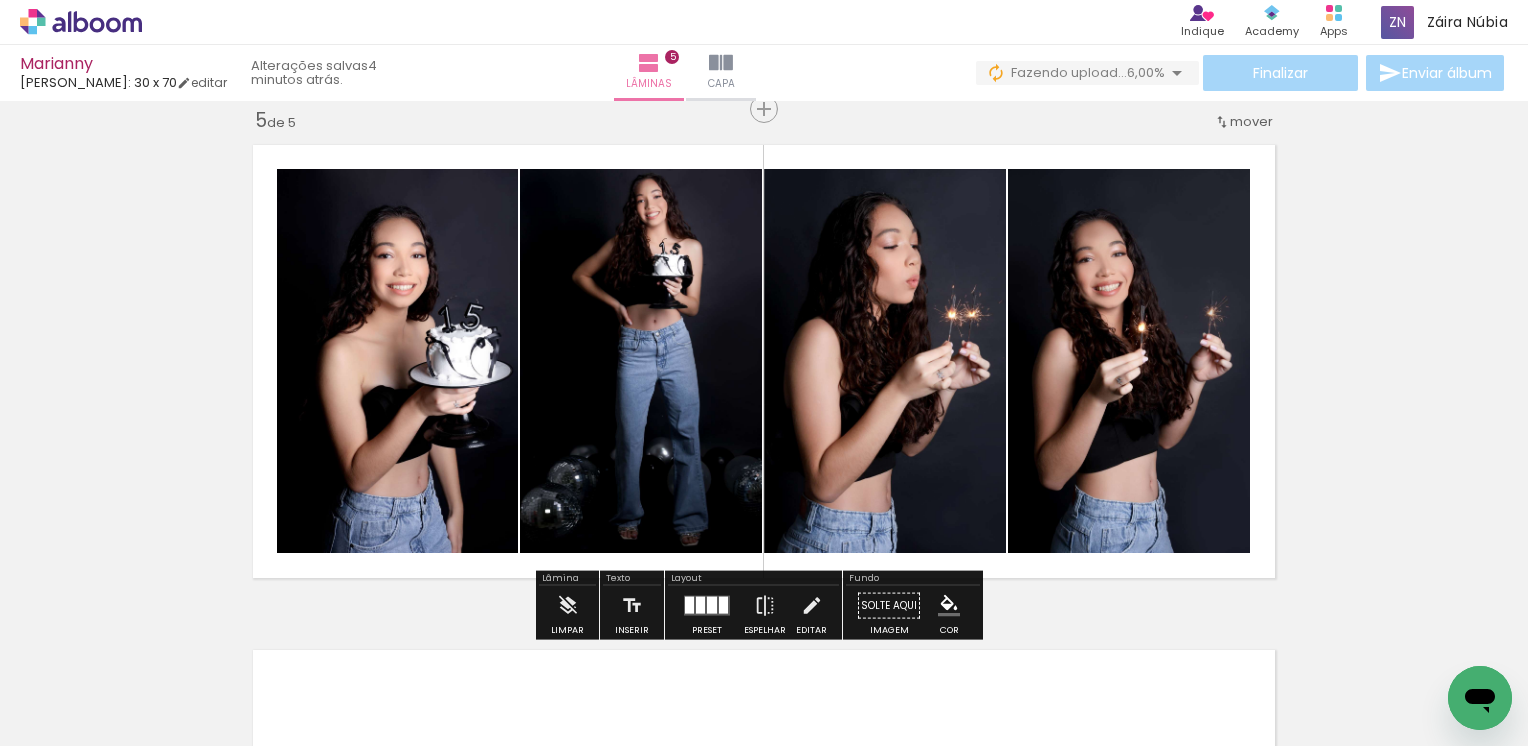 scroll, scrollTop: 0, scrollLeft: 1536, axis: horizontal 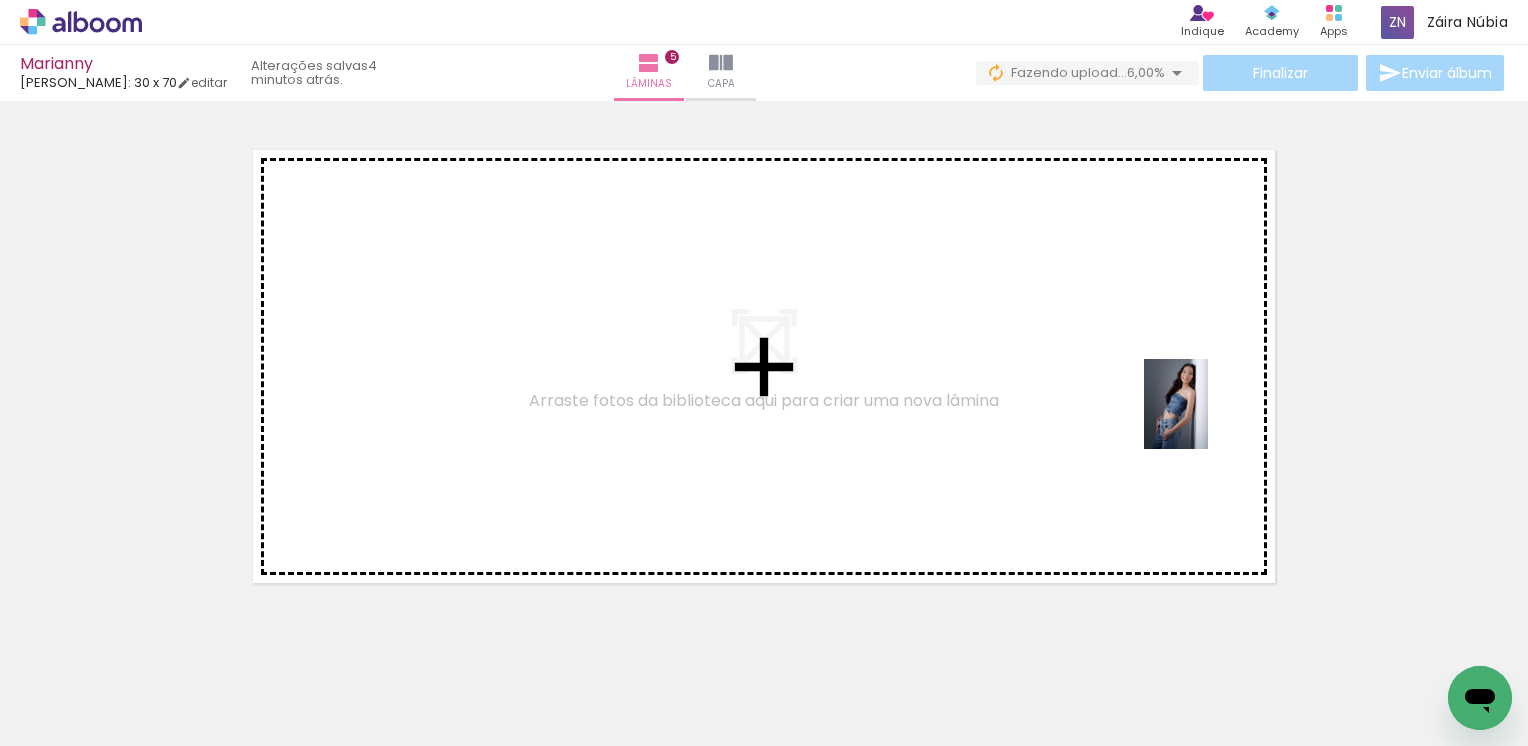 drag, startPoint x: 1243, startPoint y: 695, endPoint x: 1204, endPoint y: 418, distance: 279.73203 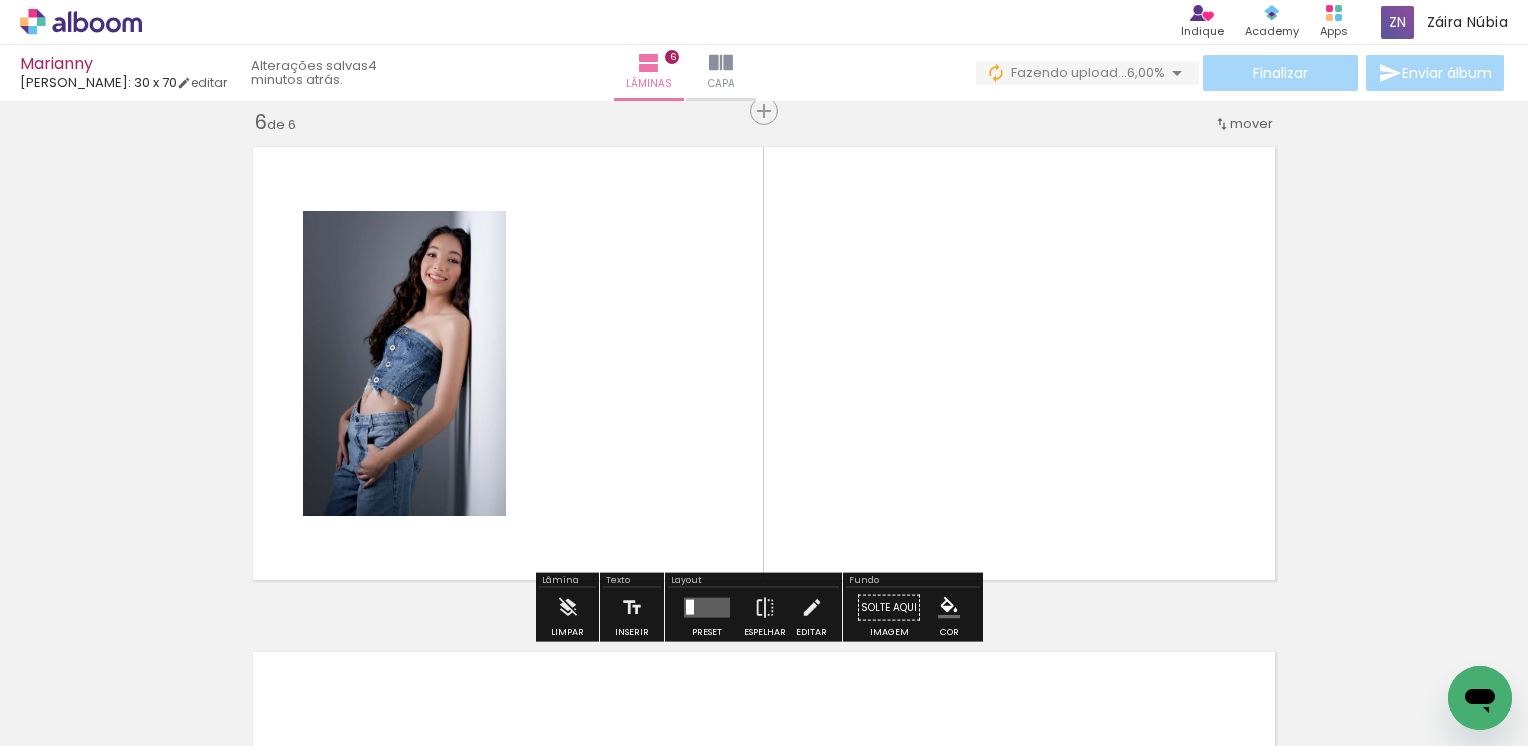 scroll, scrollTop: 2550, scrollLeft: 0, axis: vertical 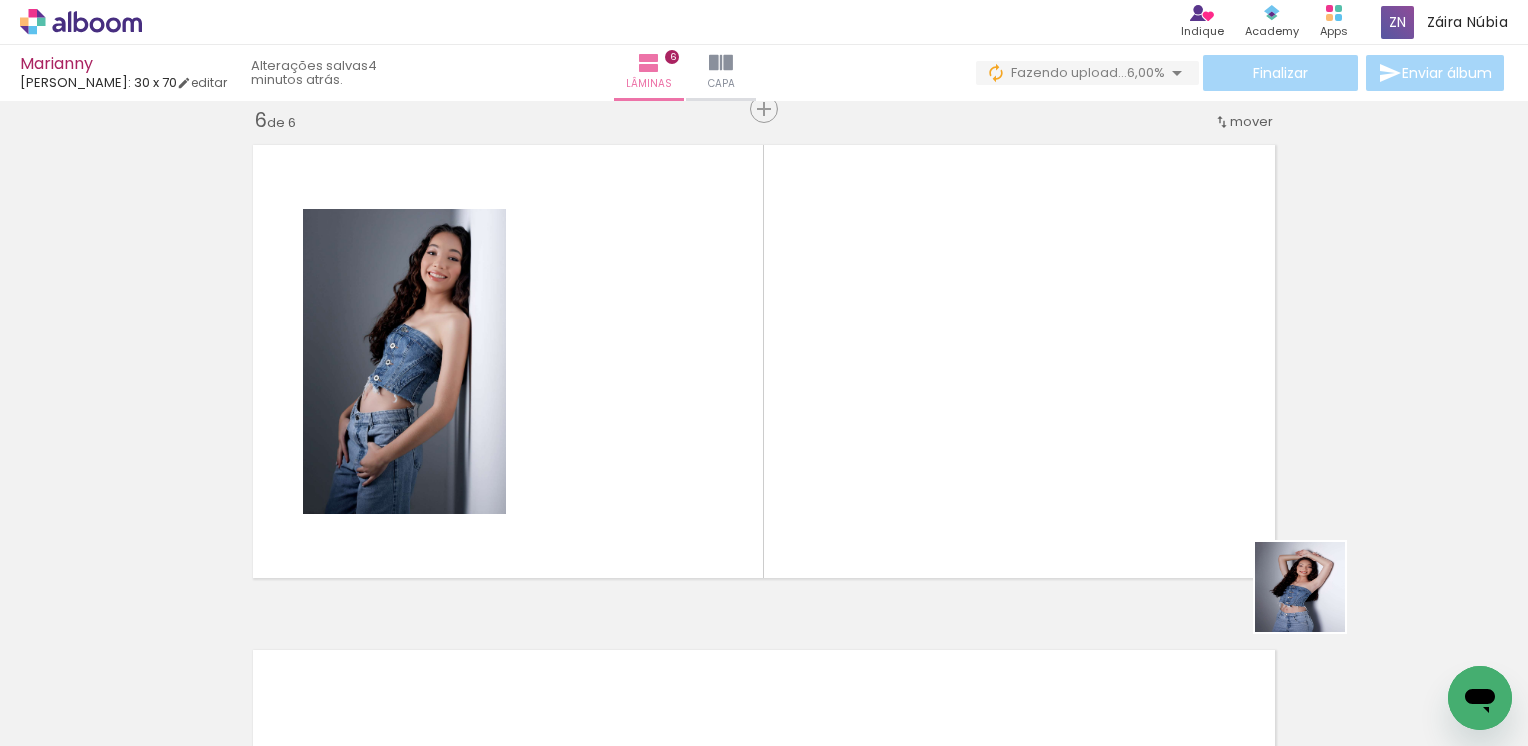 drag, startPoint x: 1362, startPoint y: 681, endPoint x: 1224, endPoint y: 497, distance: 230 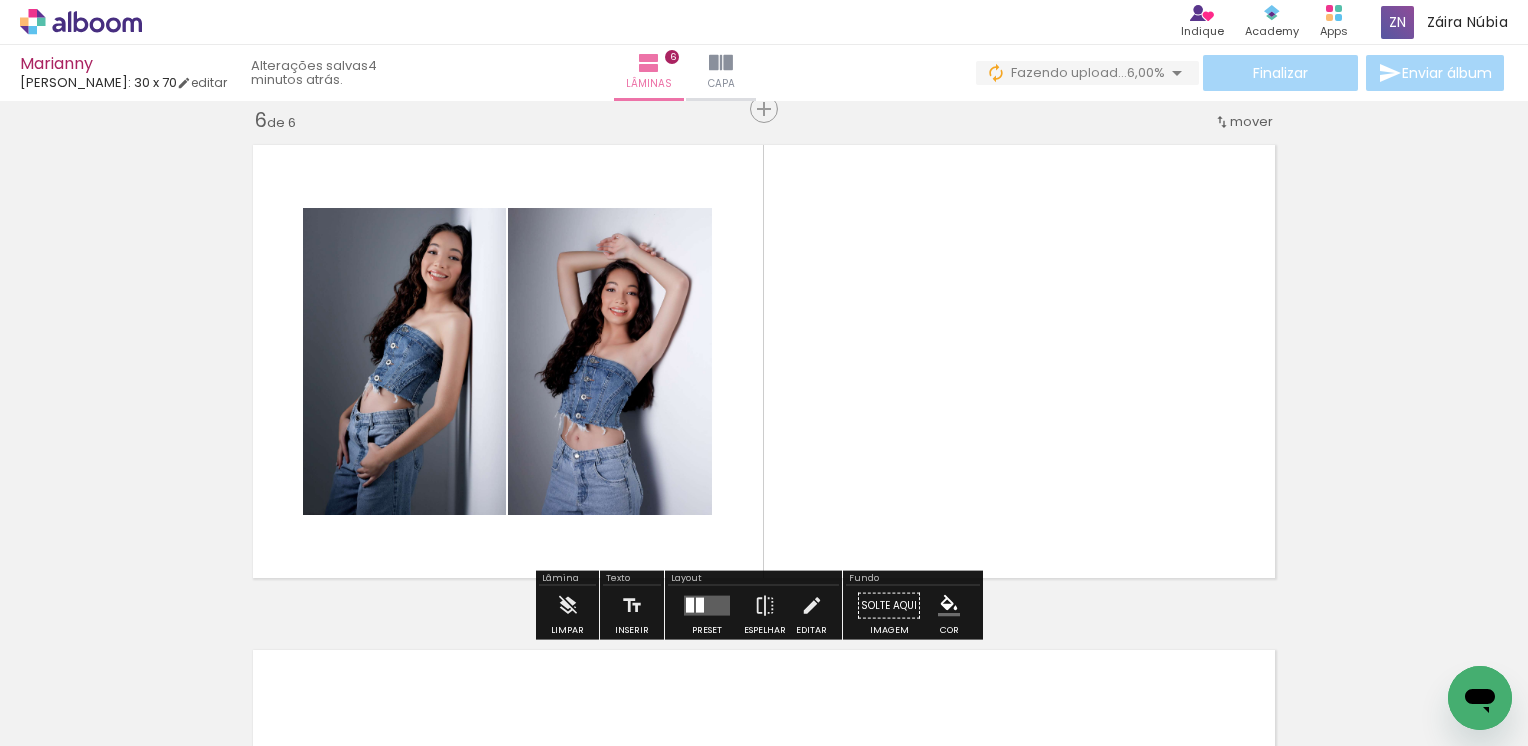 scroll, scrollTop: 0, scrollLeft: 1960, axis: horizontal 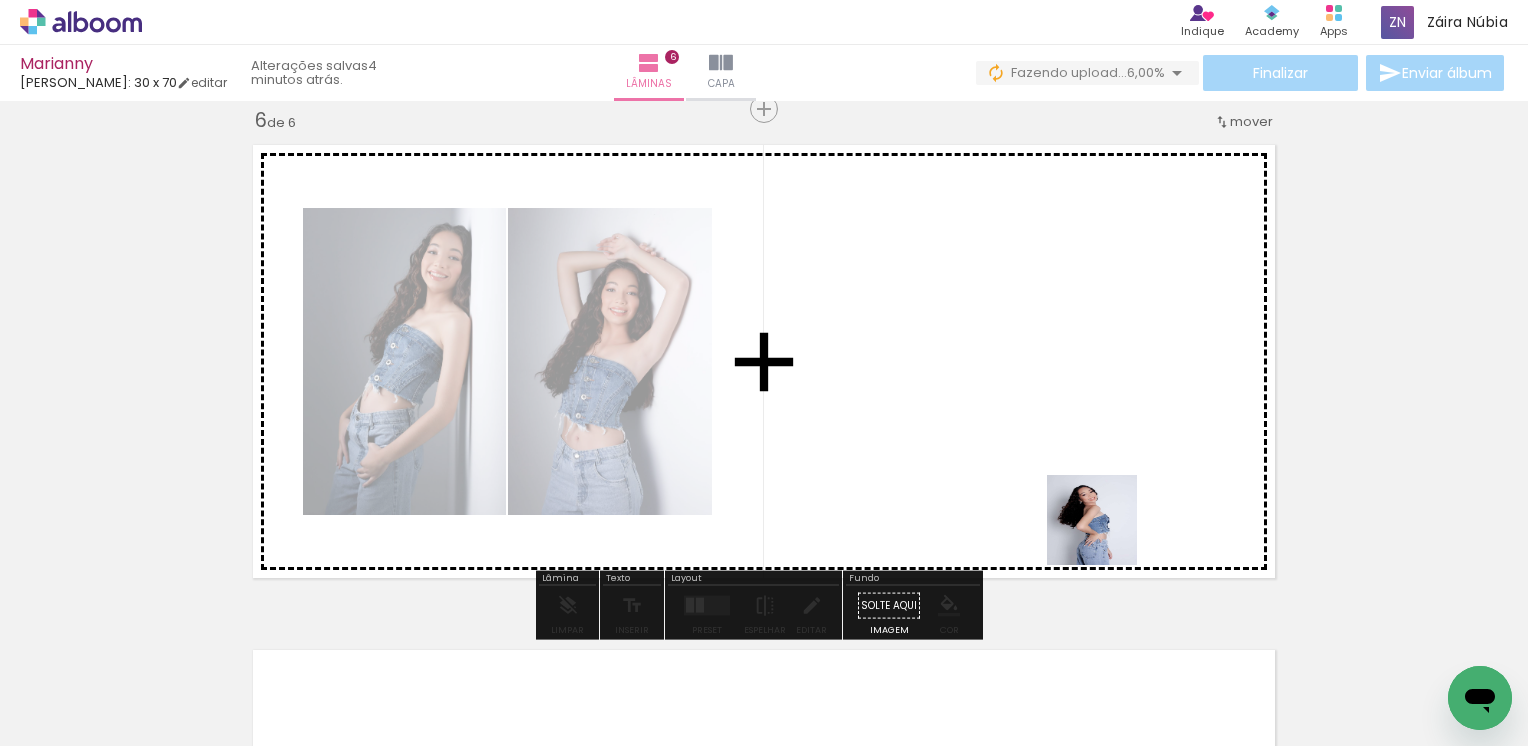 drag, startPoint x: 1282, startPoint y: 693, endPoint x: 1106, endPoint y: 534, distance: 237.18558 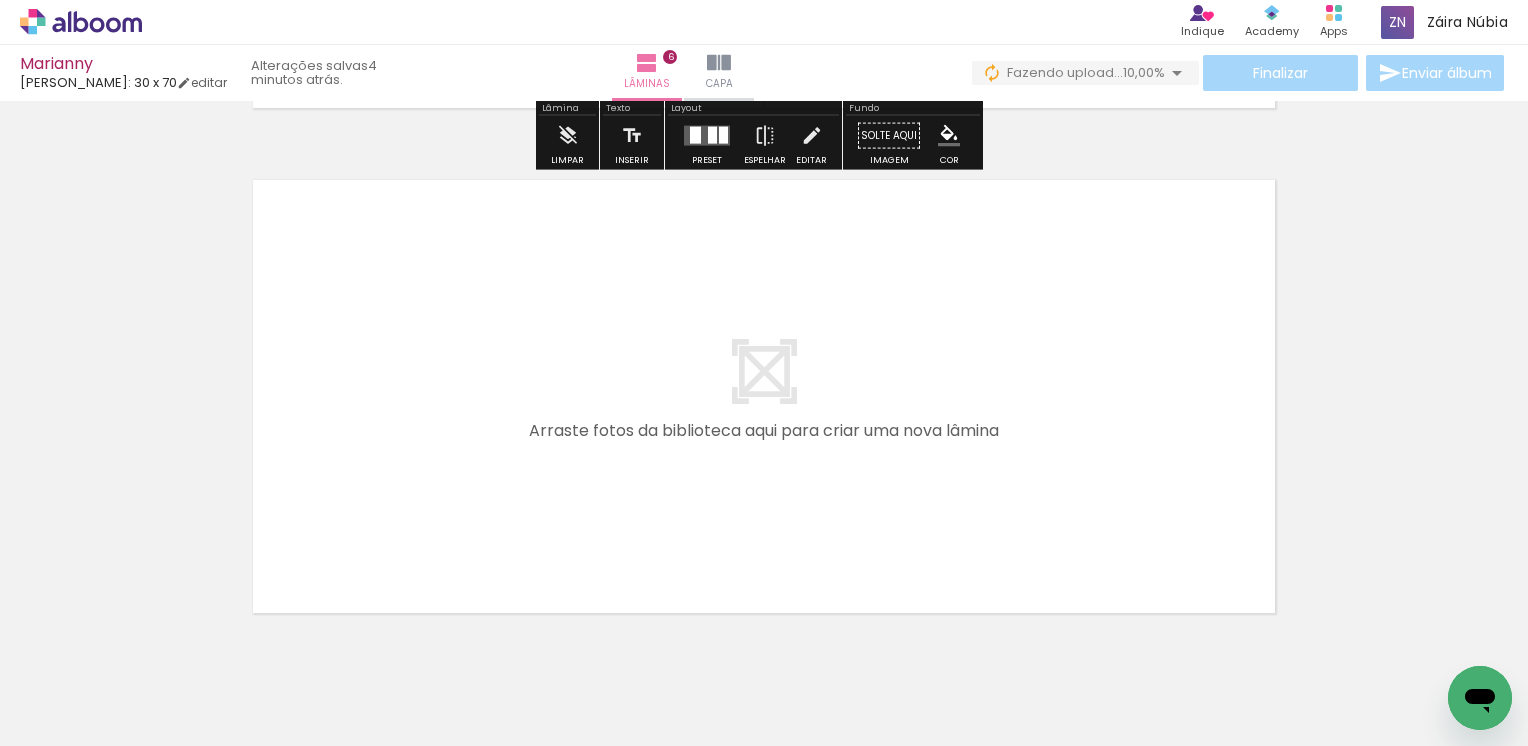 scroll, scrollTop: 3050, scrollLeft: 0, axis: vertical 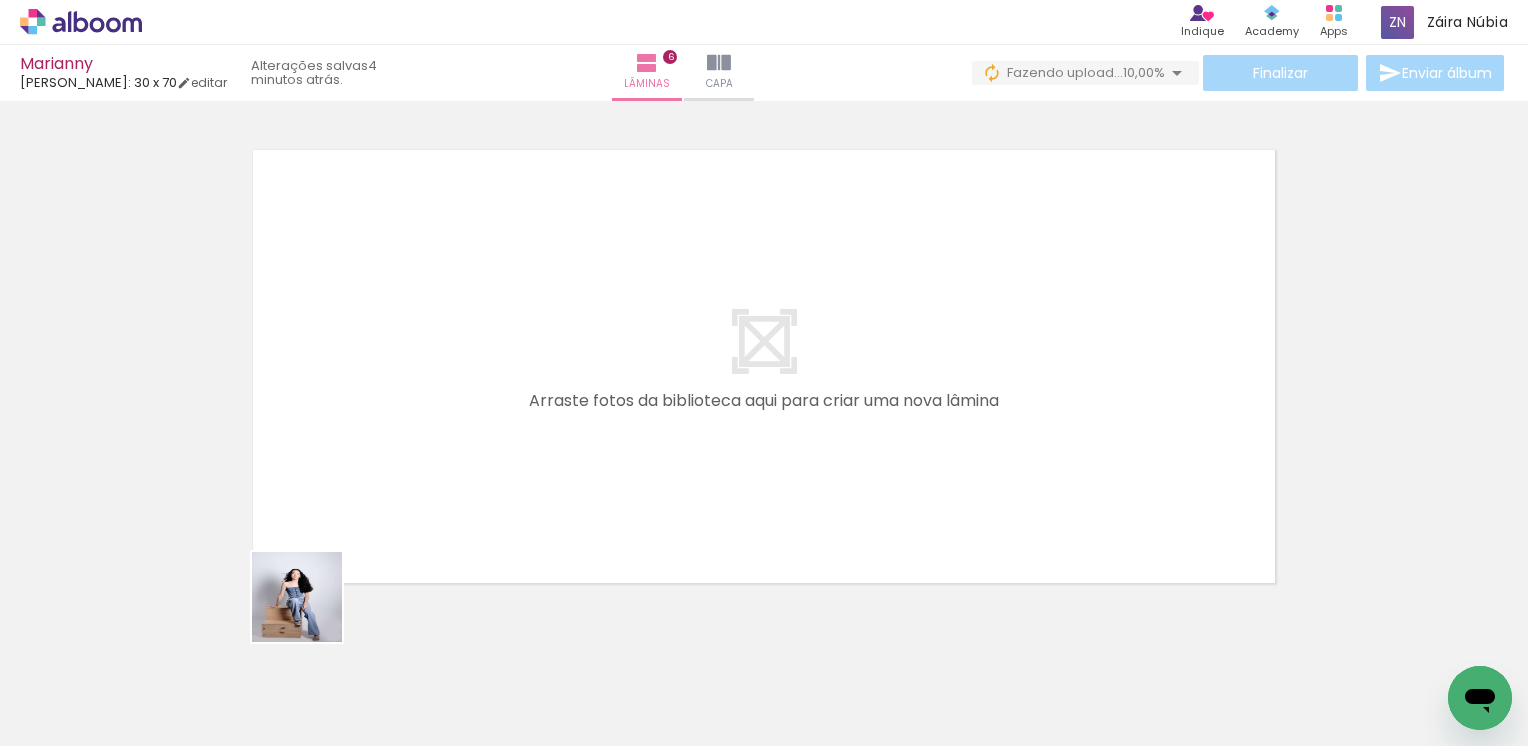 drag, startPoint x: 272, startPoint y: 698, endPoint x: 467, endPoint y: 433, distance: 329.01367 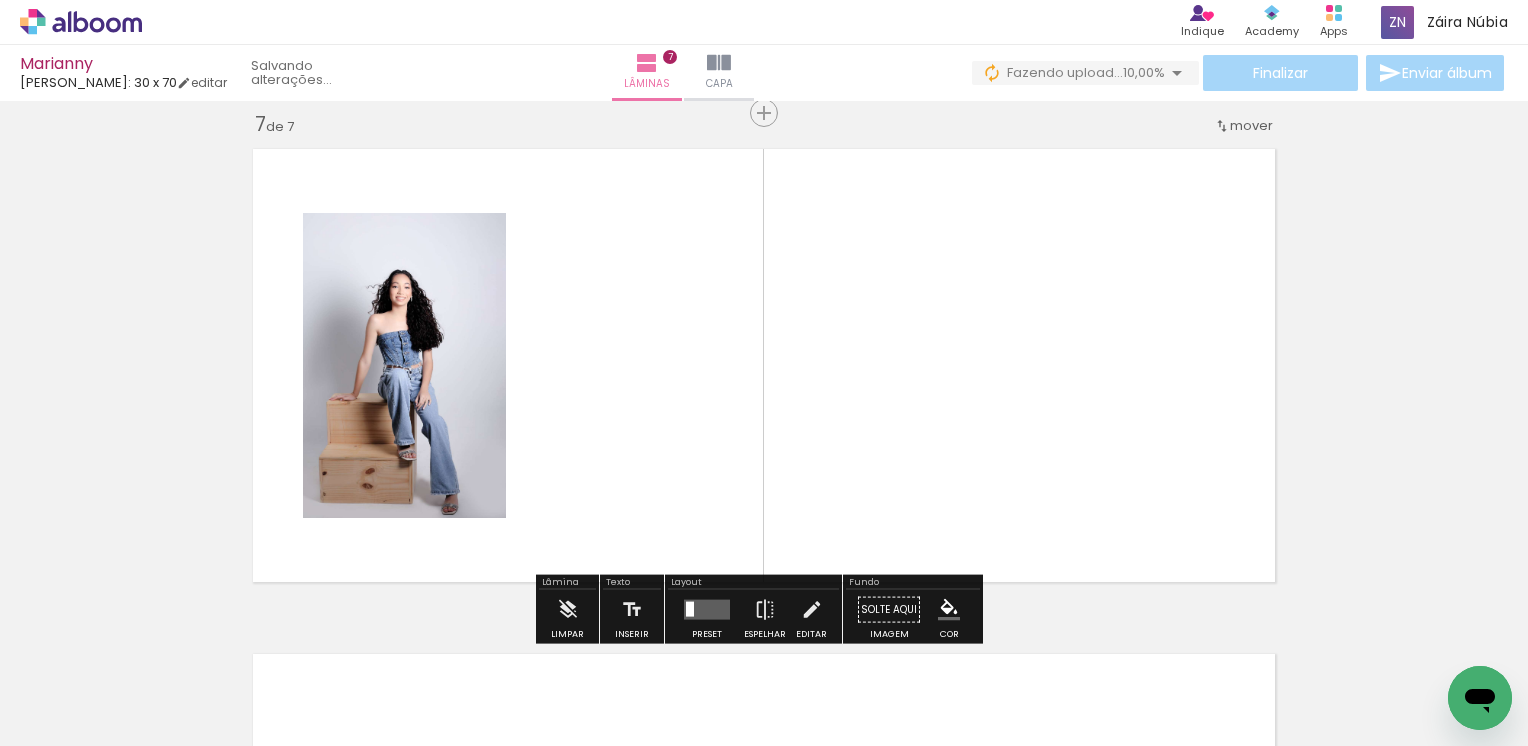 scroll, scrollTop: 3055, scrollLeft: 0, axis: vertical 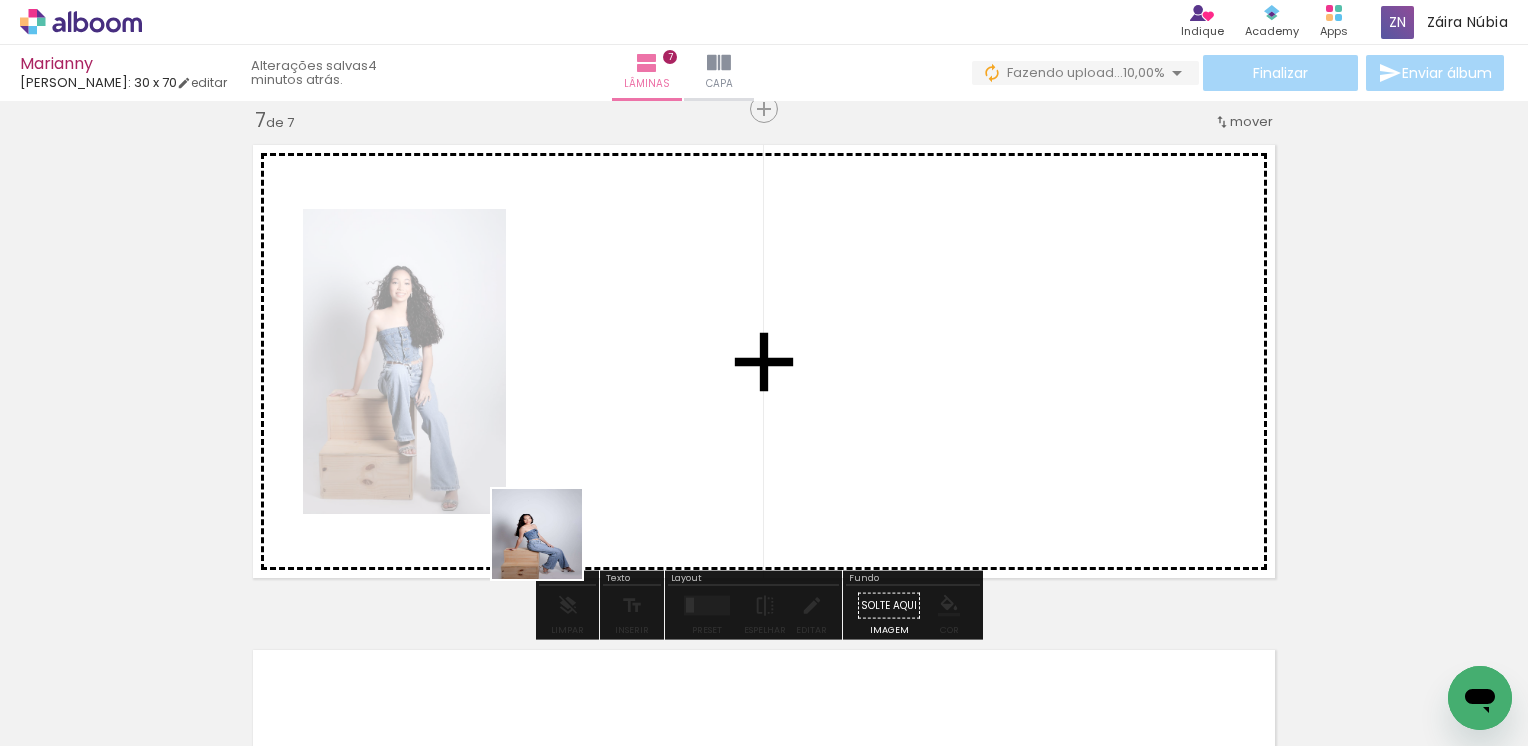 drag, startPoint x: 552, startPoint y: 549, endPoint x: 636, endPoint y: 380, distance: 188.72467 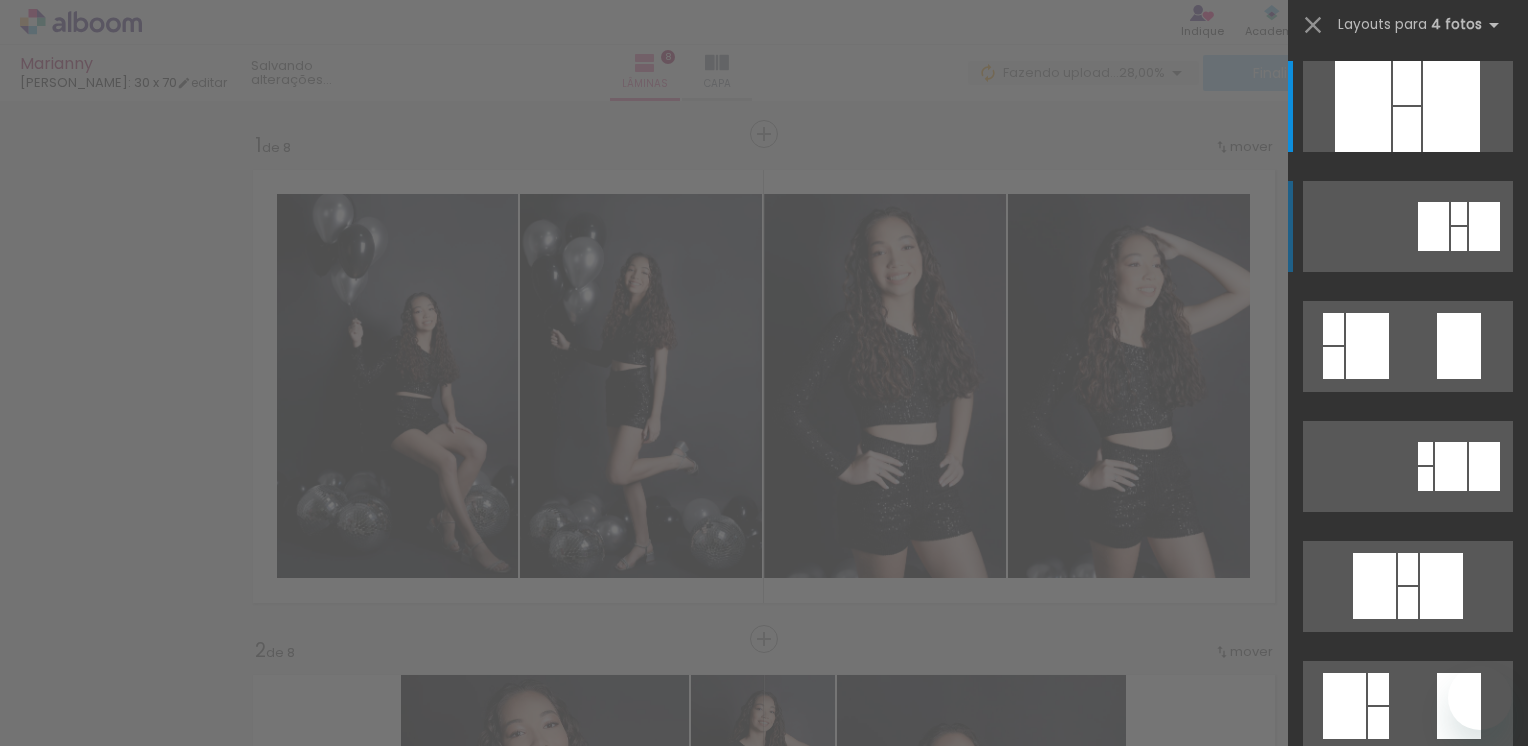 scroll, scrollTop: 0, scrollLeft: 0, axis: both 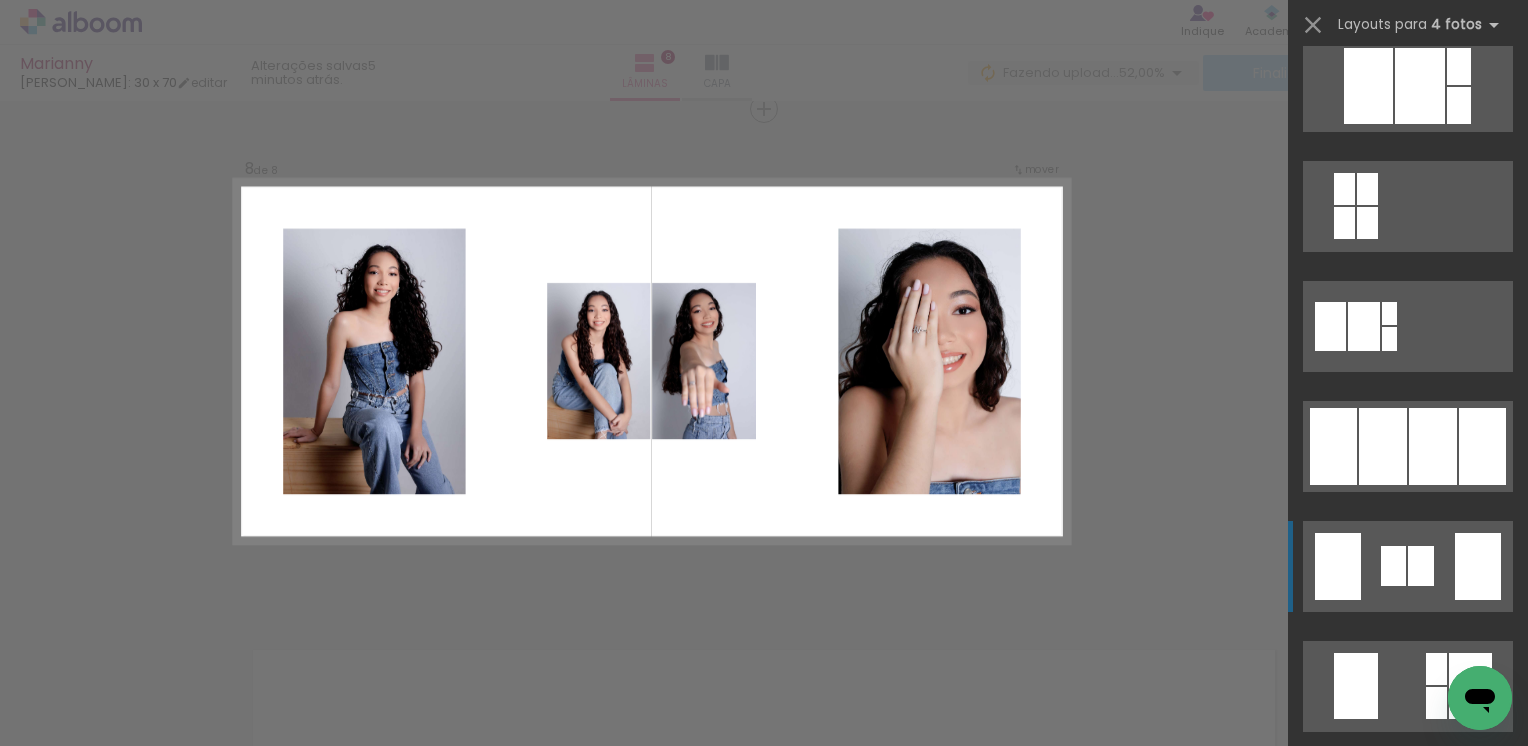 click at bounding box center (1393, 566) 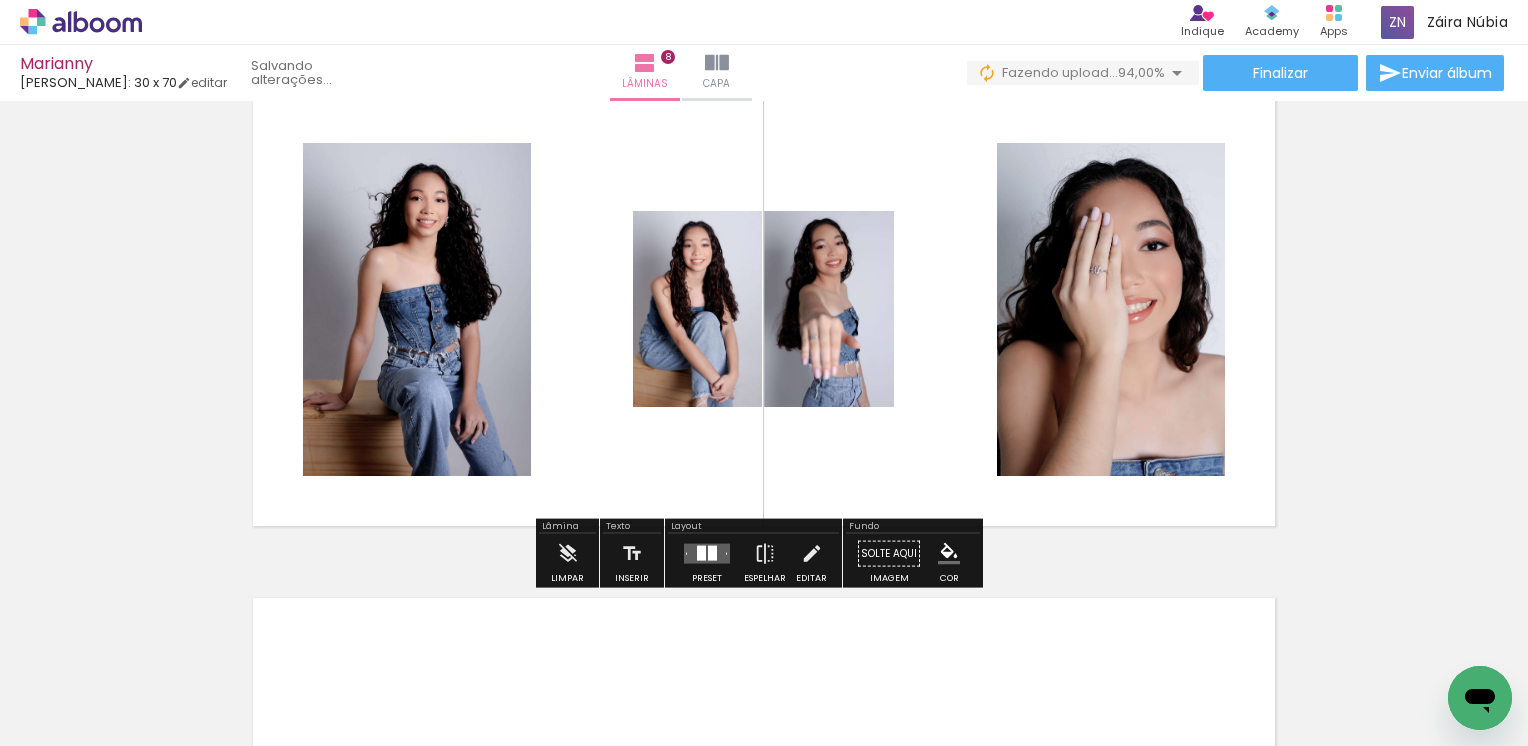 scroll, scrollTop: 3660, scrollLeft: 0, axis: vertical 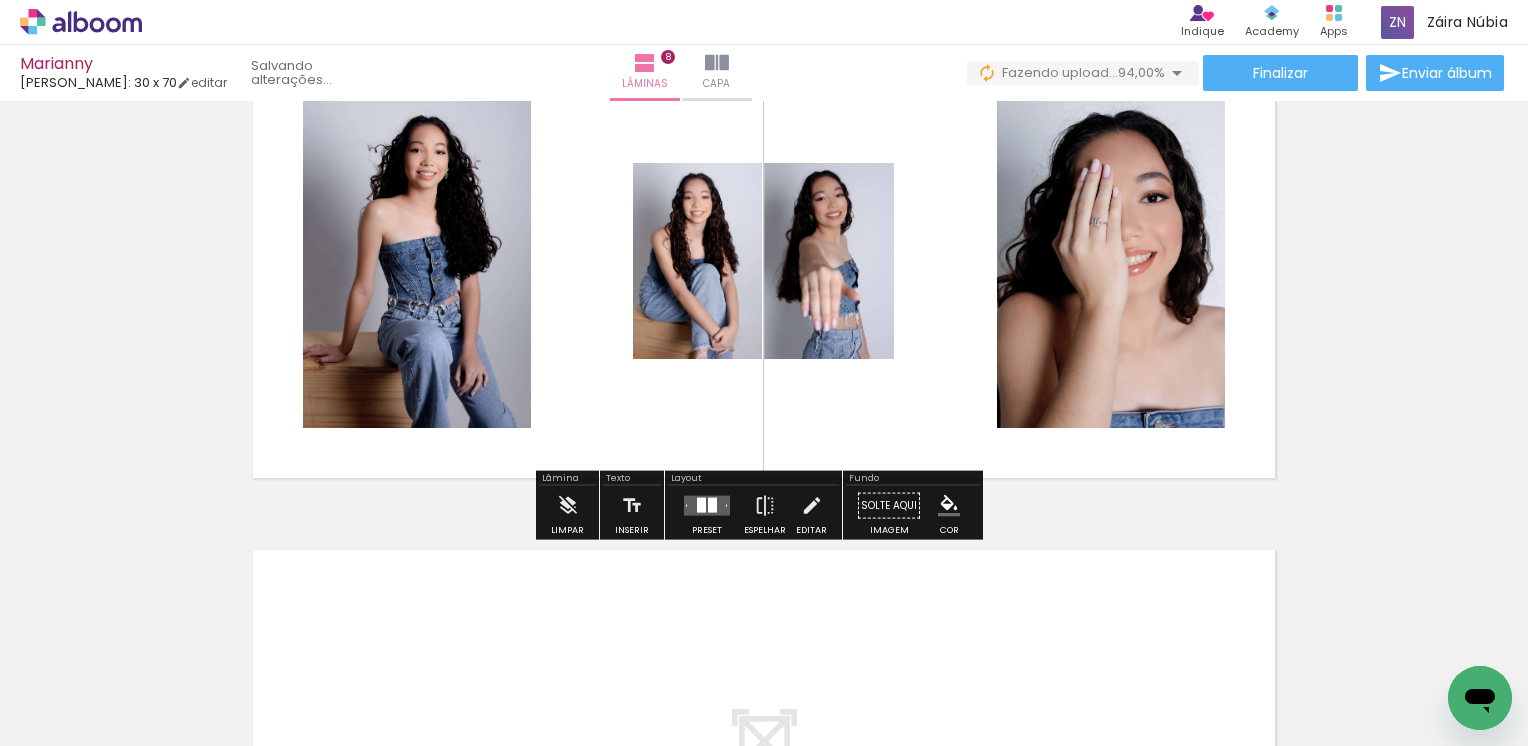 click at bounding box center (701, 505) 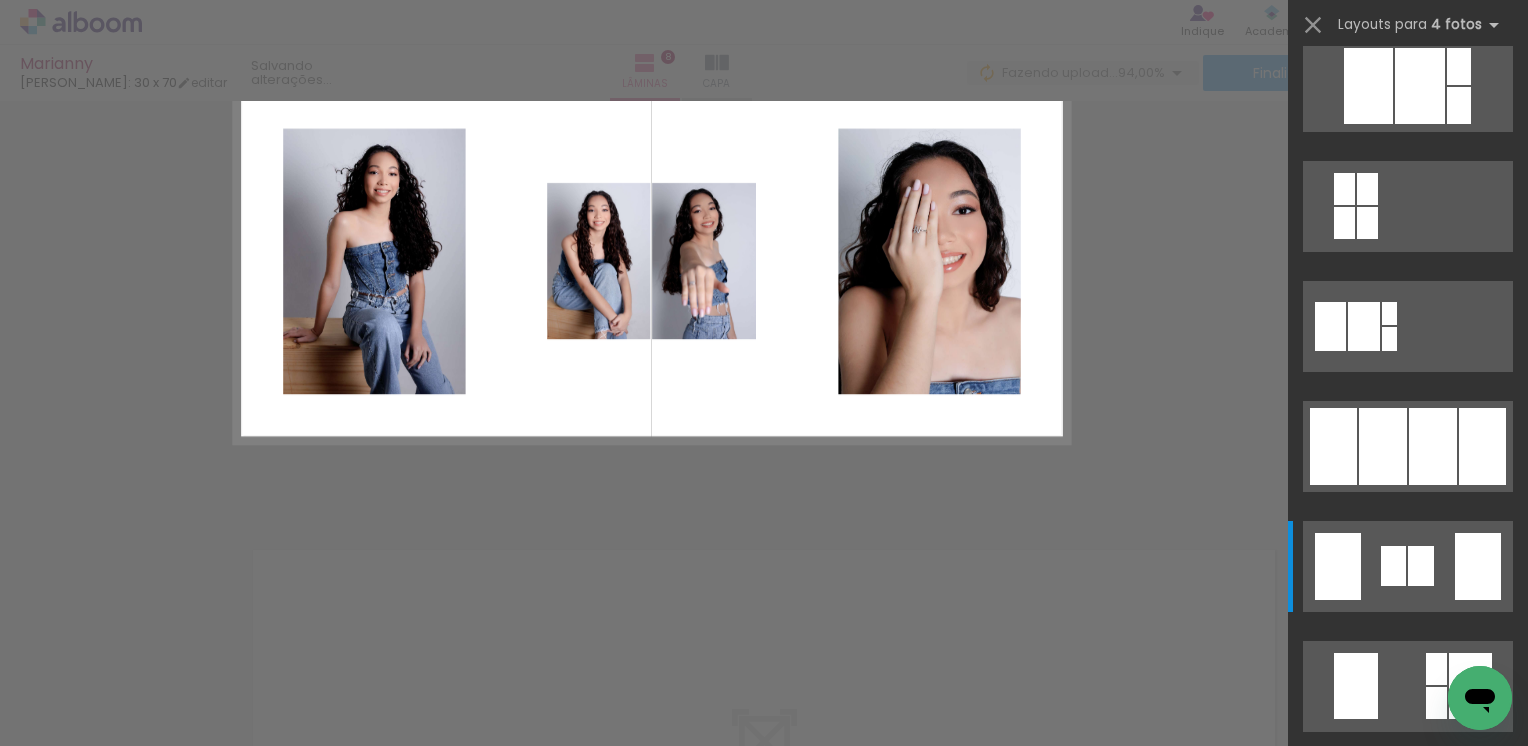 scroll, scrollTop: 1560, scrollLeft: 0, axis: vertical 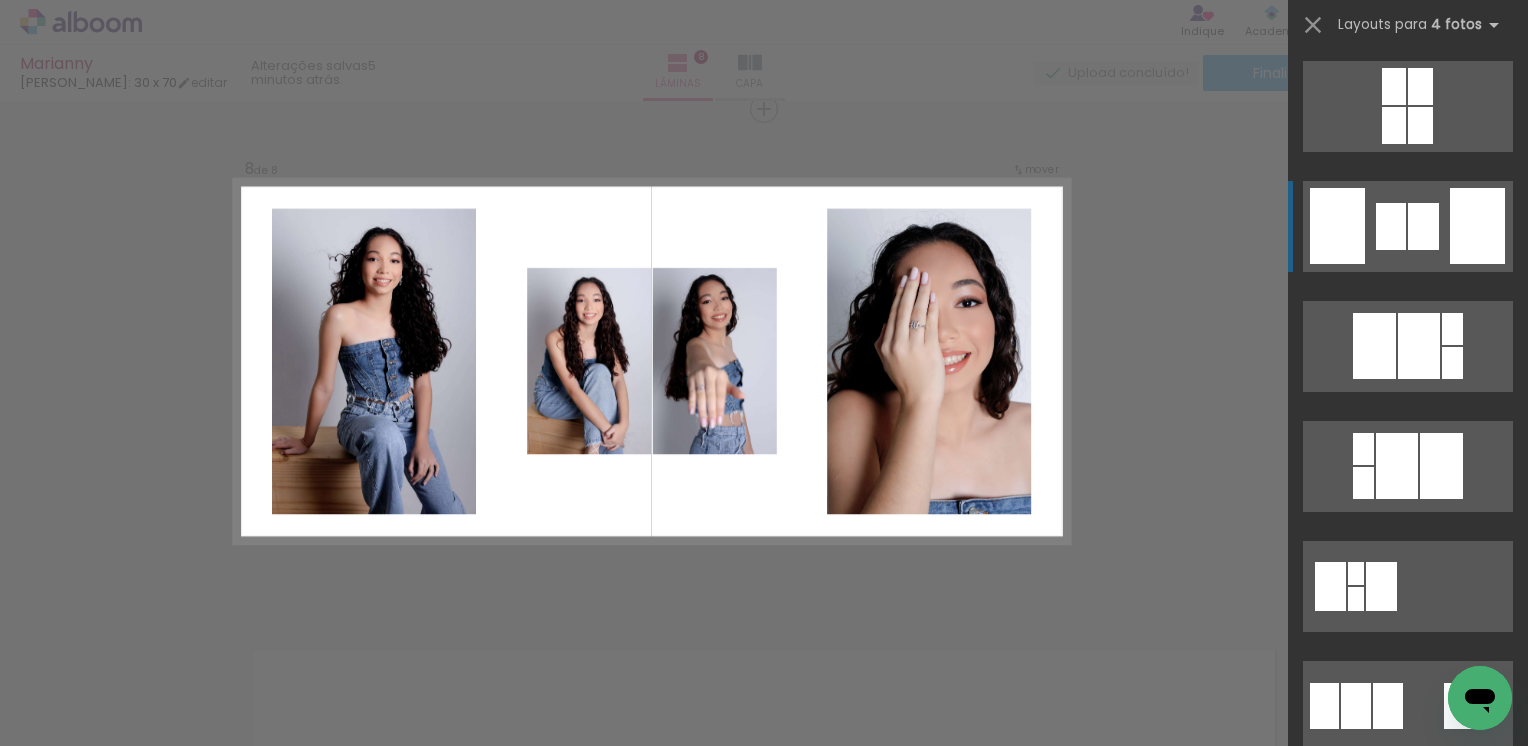 click at bounding box center [1441, 1186] 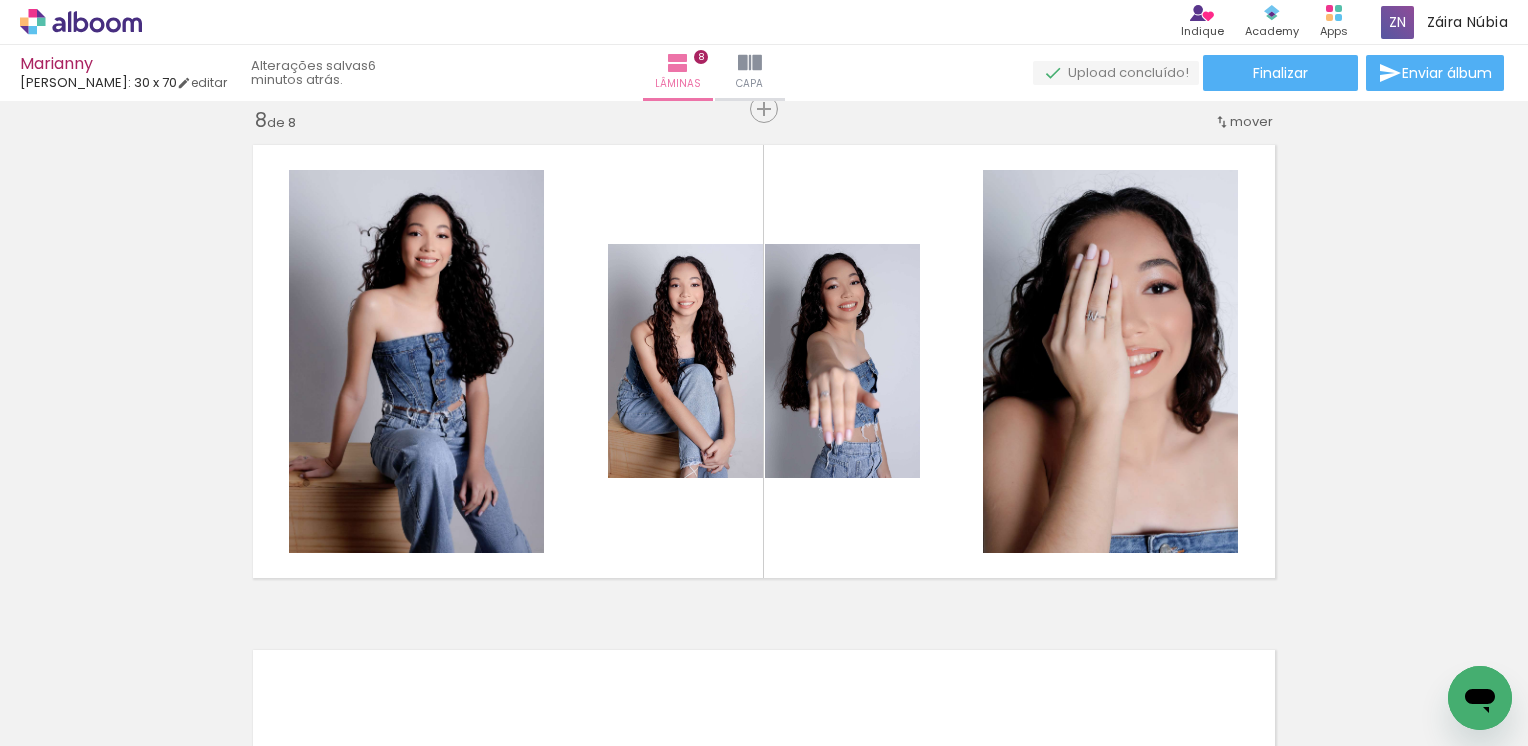 click on "Inserir lâmina 1  de 8  Inserir lâmina 2  de 8  Inserir lâmina 3  de 8  Inserir lâmina 4  de 8  Inserir lâmina 5  de 8  Inserir lâmina 6  de 8  Inserir lâmina 7  de 8  Inserir lâmina 8  de 8 O Designbox precisará aumentar a sua imagem em 156% para exportar para impressão." at bounding box center (764, -1179) 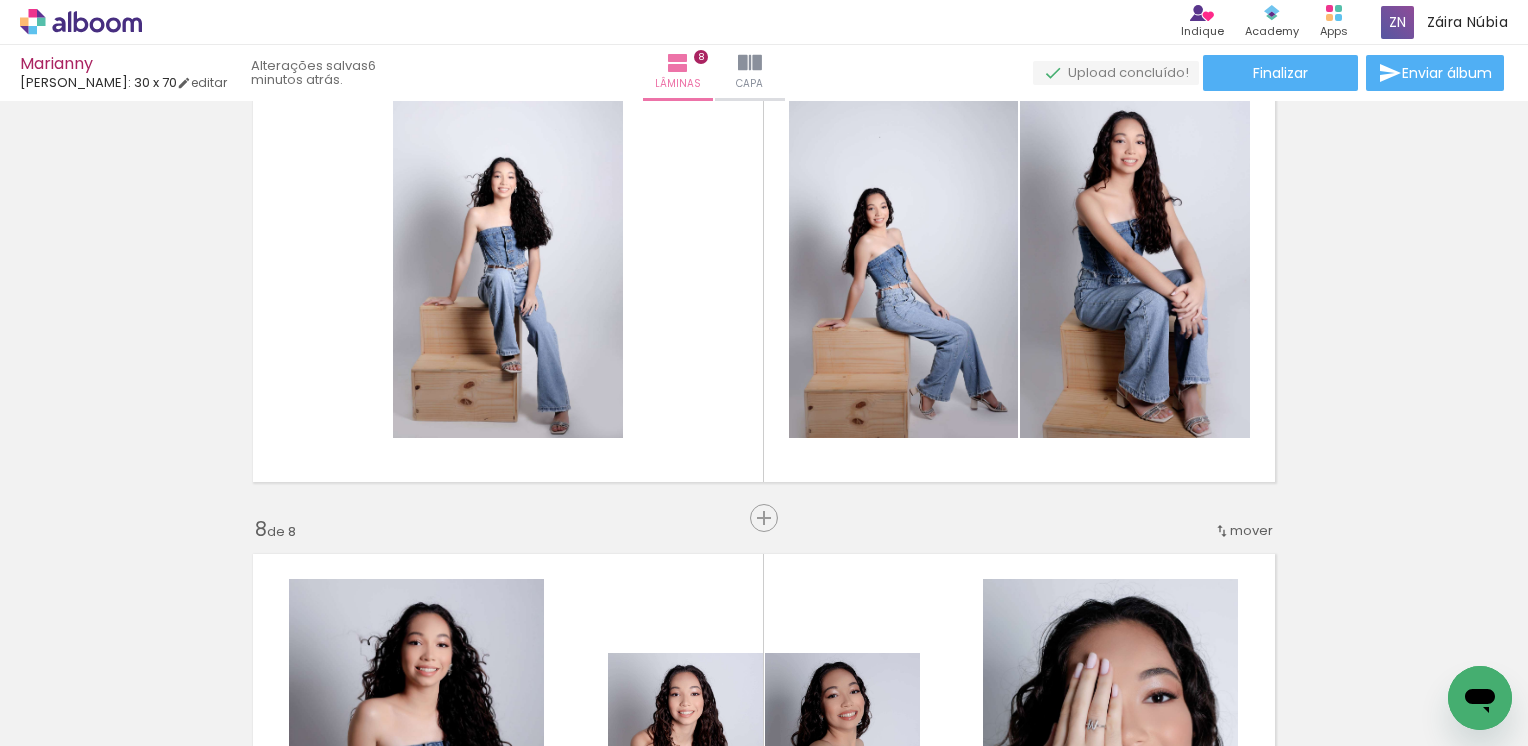 scroll, scrollTop: 3753, scrollLeft: 0, axis: vertical 